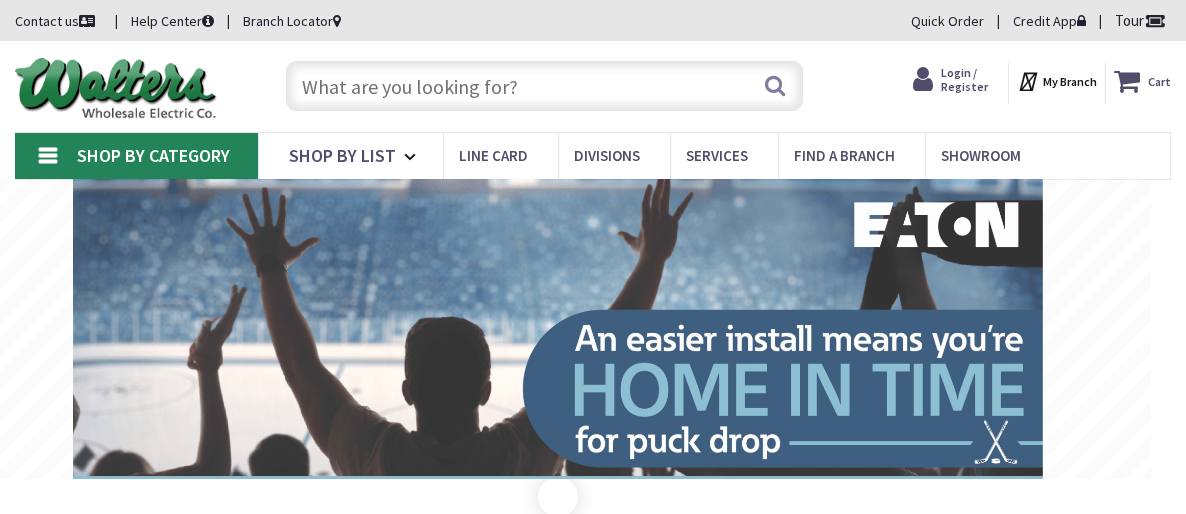 scroll, scrollTop: 0, scrollLeft: 0, axis: both 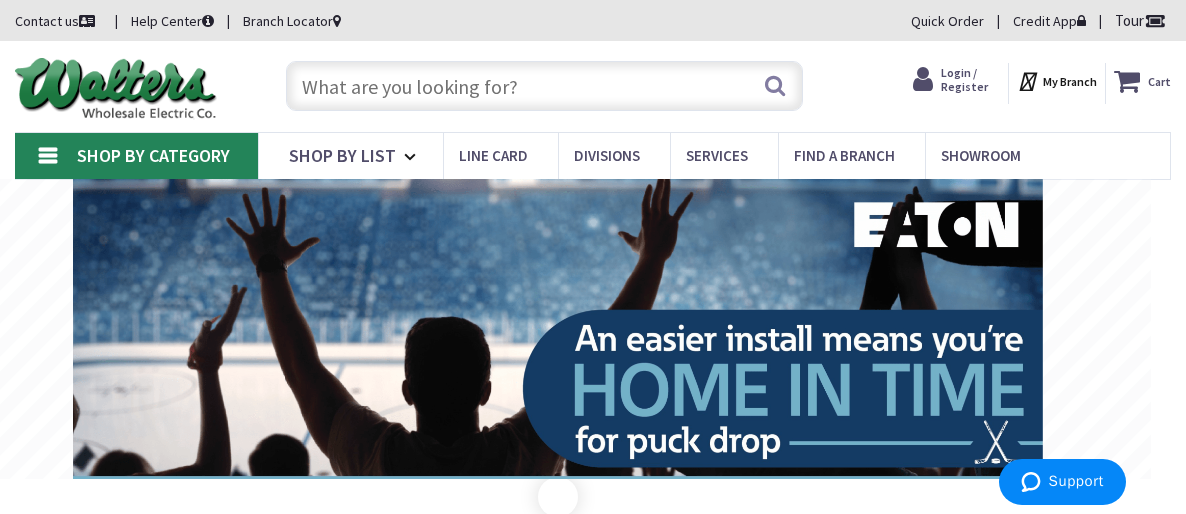 click at bounding box center (544, 86) 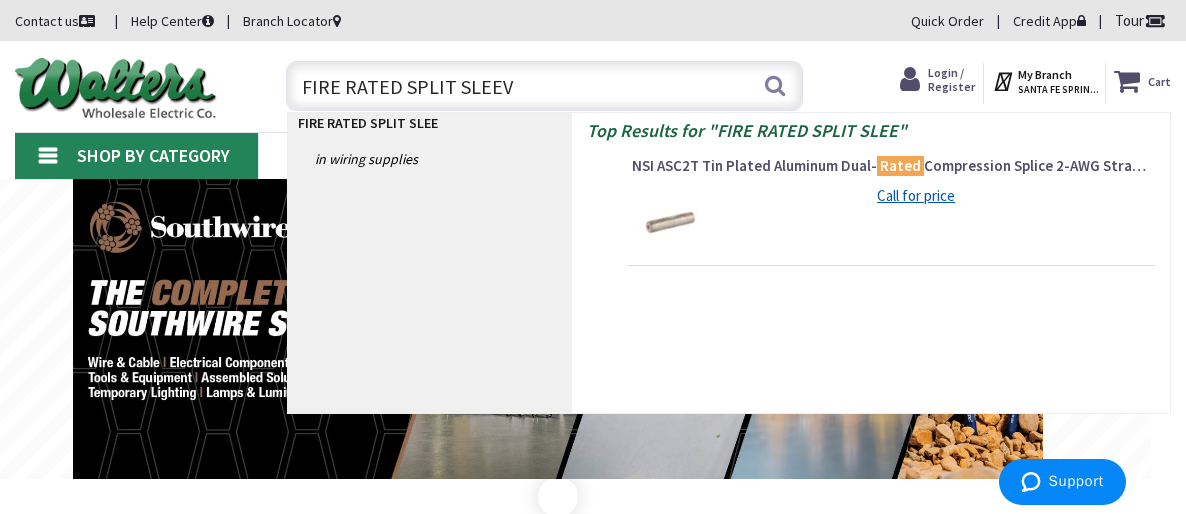 type on "FIRE RATED SPLIT SLEEVE" 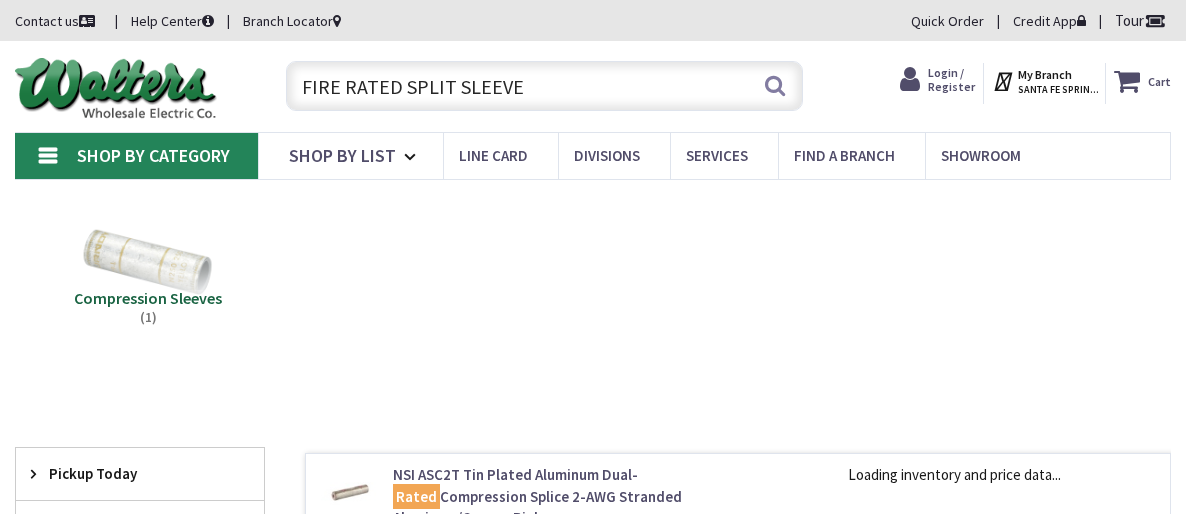 scroll, scrollTop: 0, scrollLeft: 0, axis: both 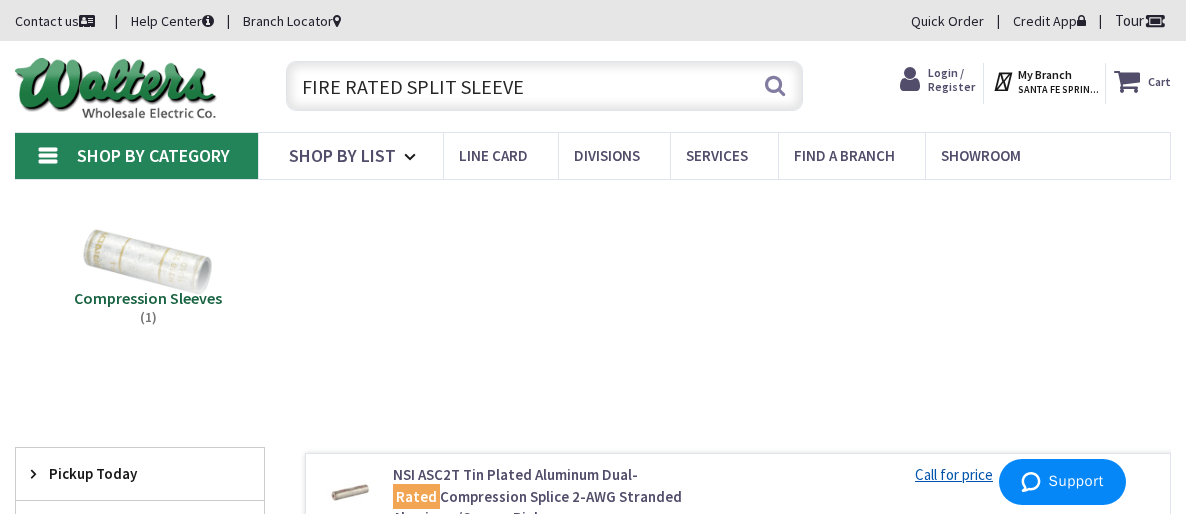 drag, startPoint x: 551, startPoint y: 98, endPoint x: 279, endPoint y: 108, distance: 272.18375 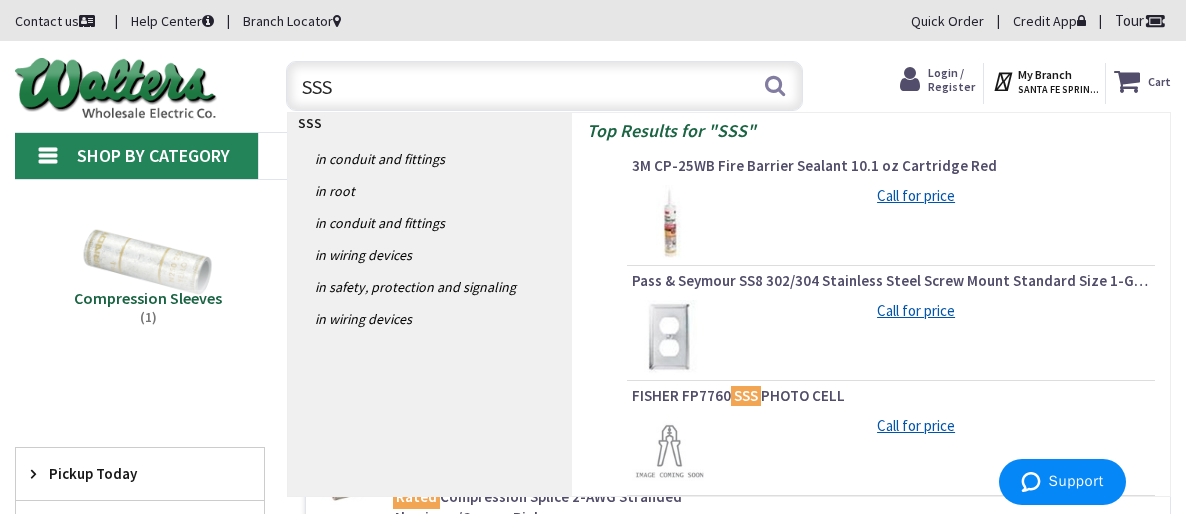 type on "SSS1" 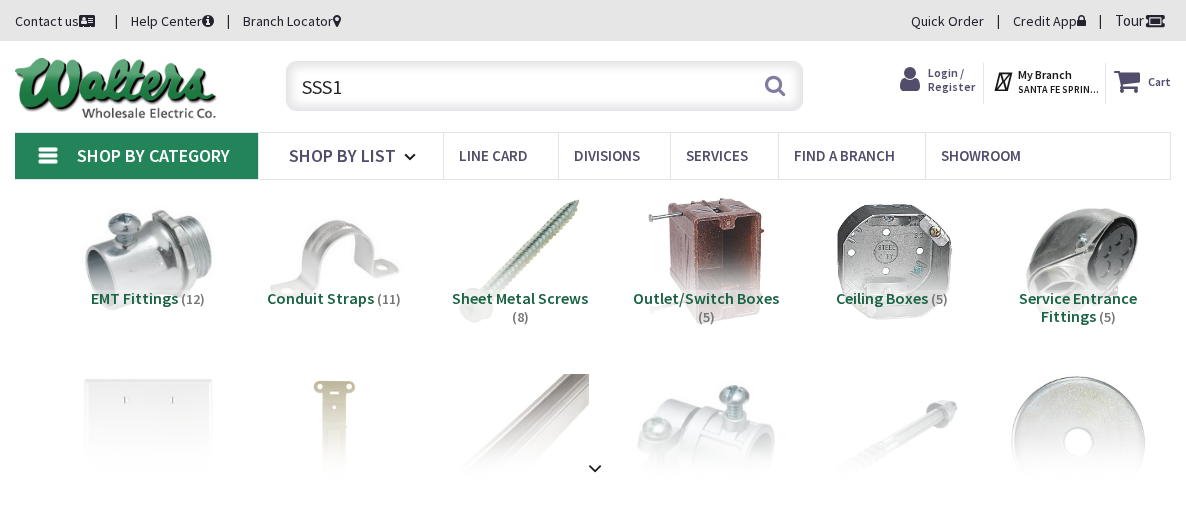 scroll, scrollTop: 0, scrollLeft: 0, axis: both 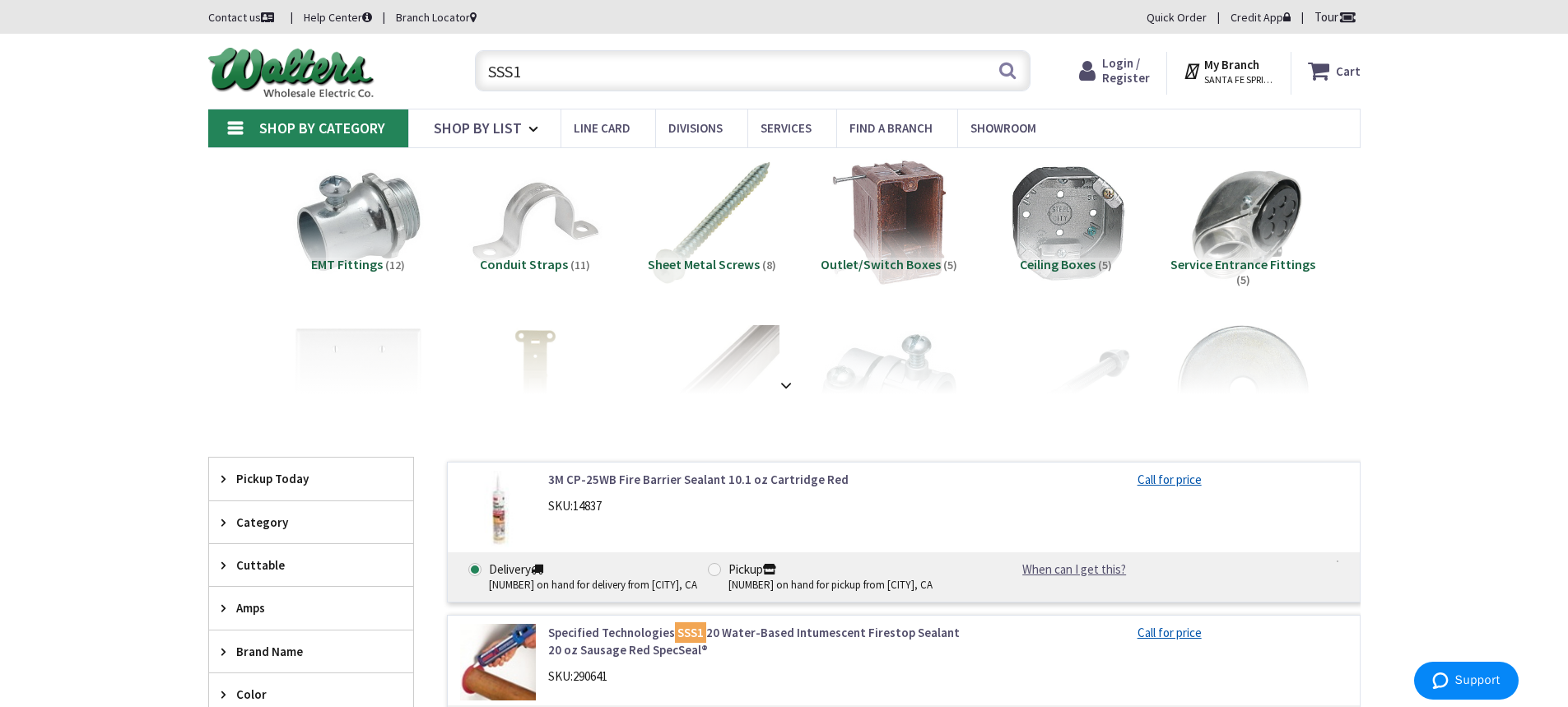 drag, startPoint x: 566, startPoint y: 76, endPoint x: 261, endPoint y: 89, distance: 305.27692 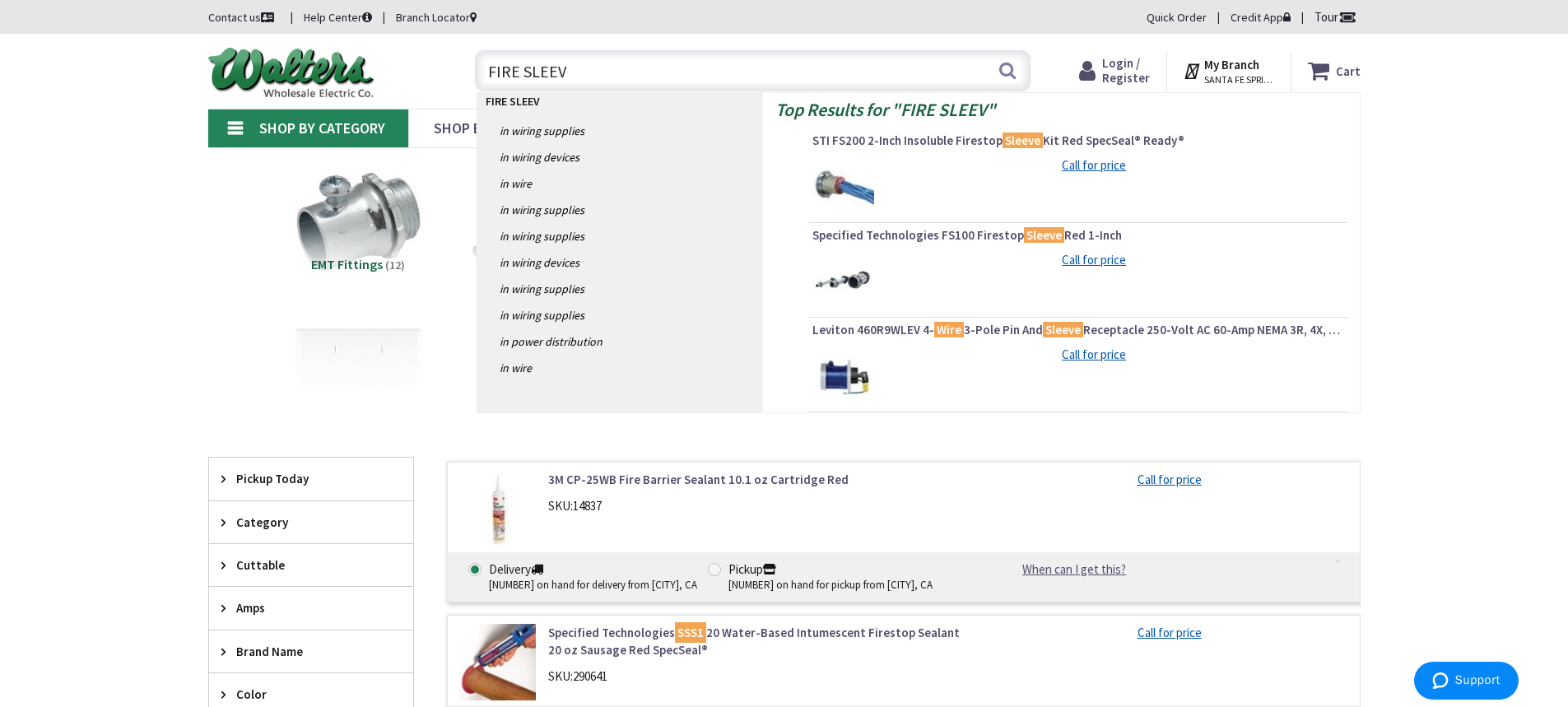 type on "FIRE SLEEVE" 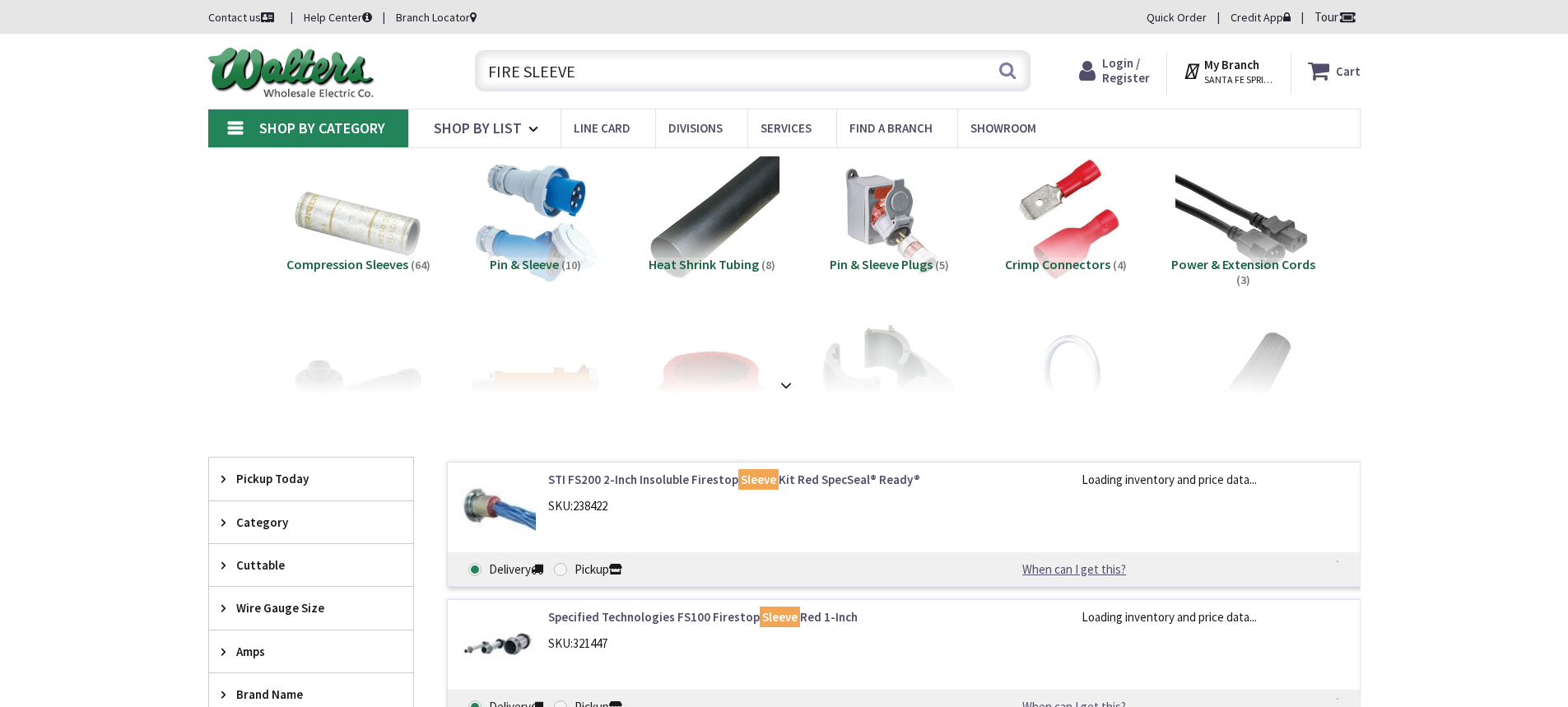 scroll, scrollTop: 0, scrollLeft: 0, axis: both 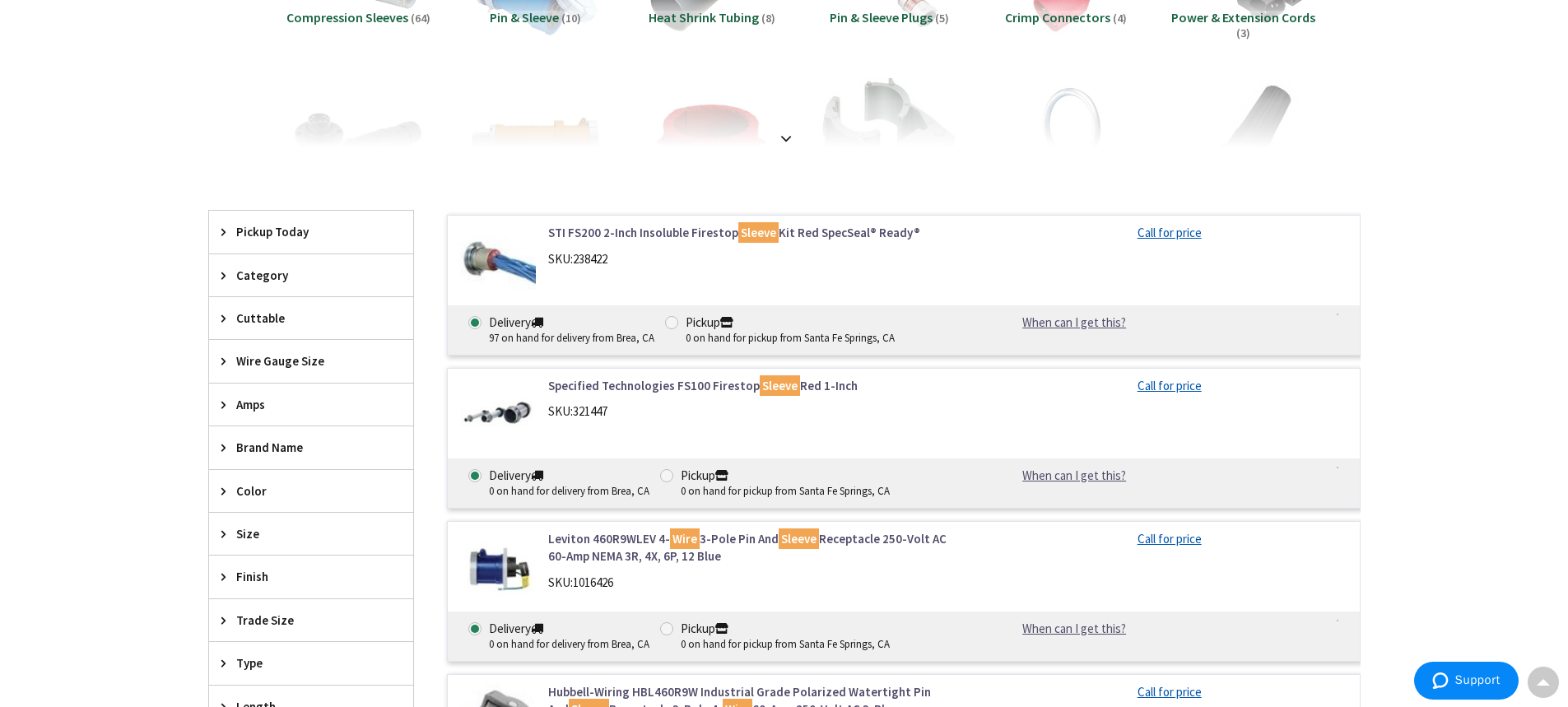 click on "STI FS200 2-Inch Insoluble Firestop  Sleeve  Kit Red SpecSeal® Ready®" at bounding box center [757, 232] 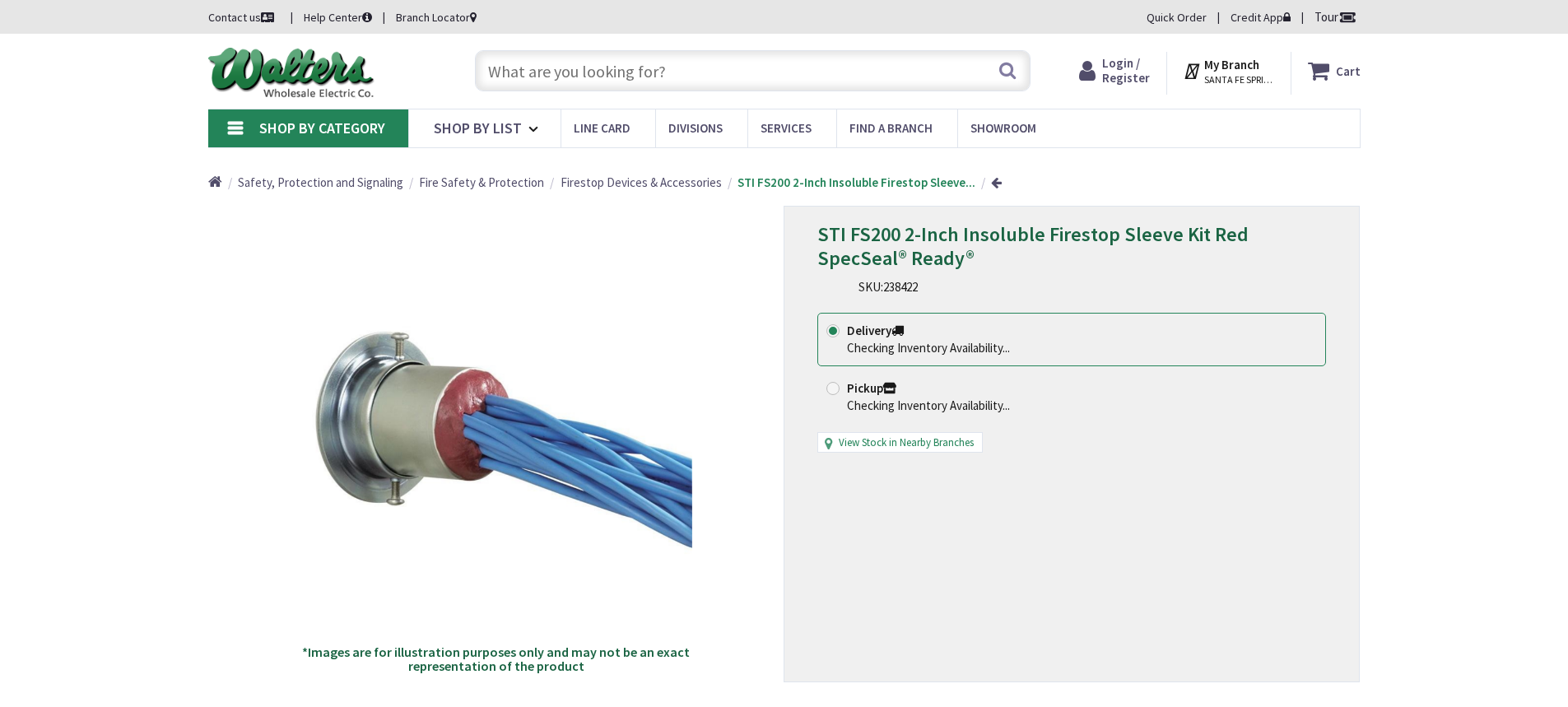 scroll, scrollTop: 0, scrollLeft: 0, axis: both 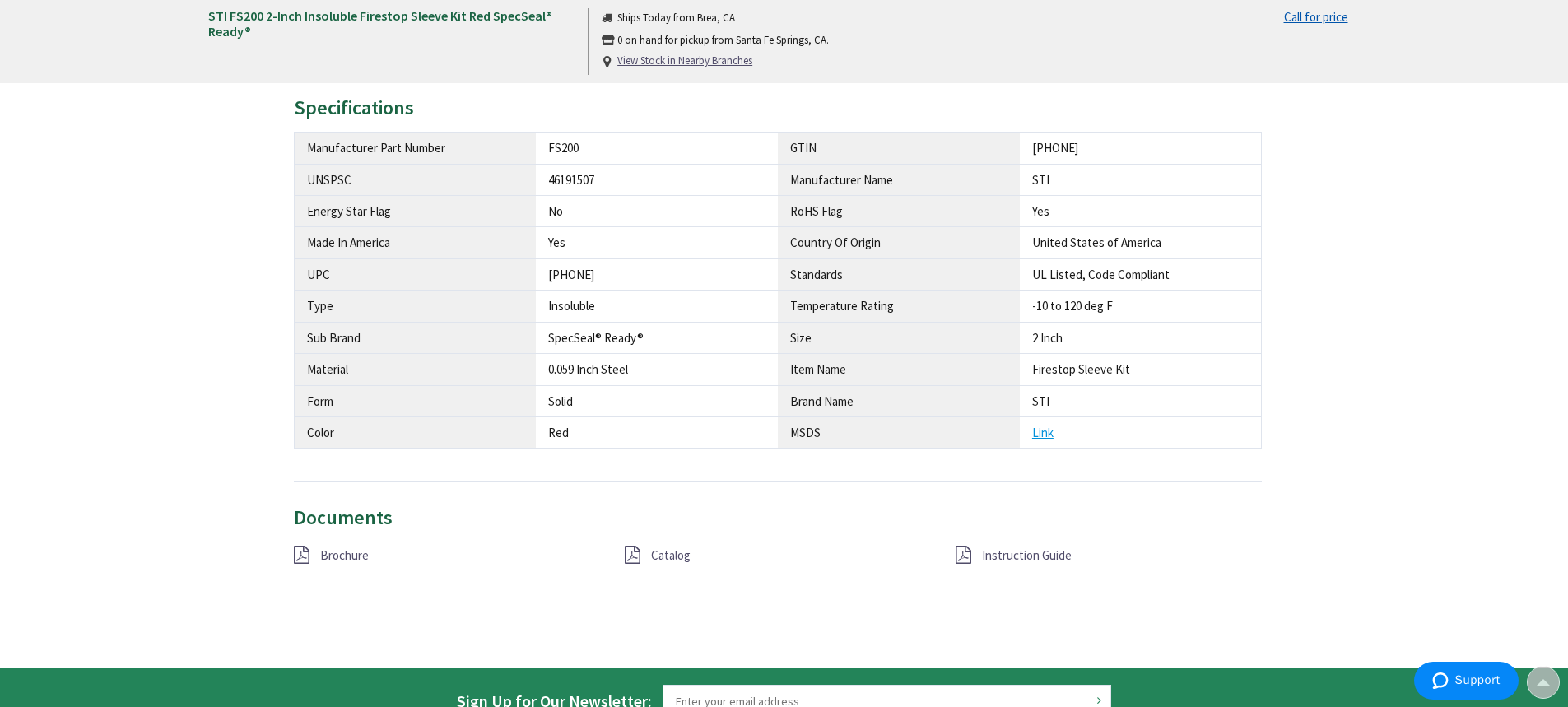 click on "Instruction Guide" at bounding box center (1026, 555) 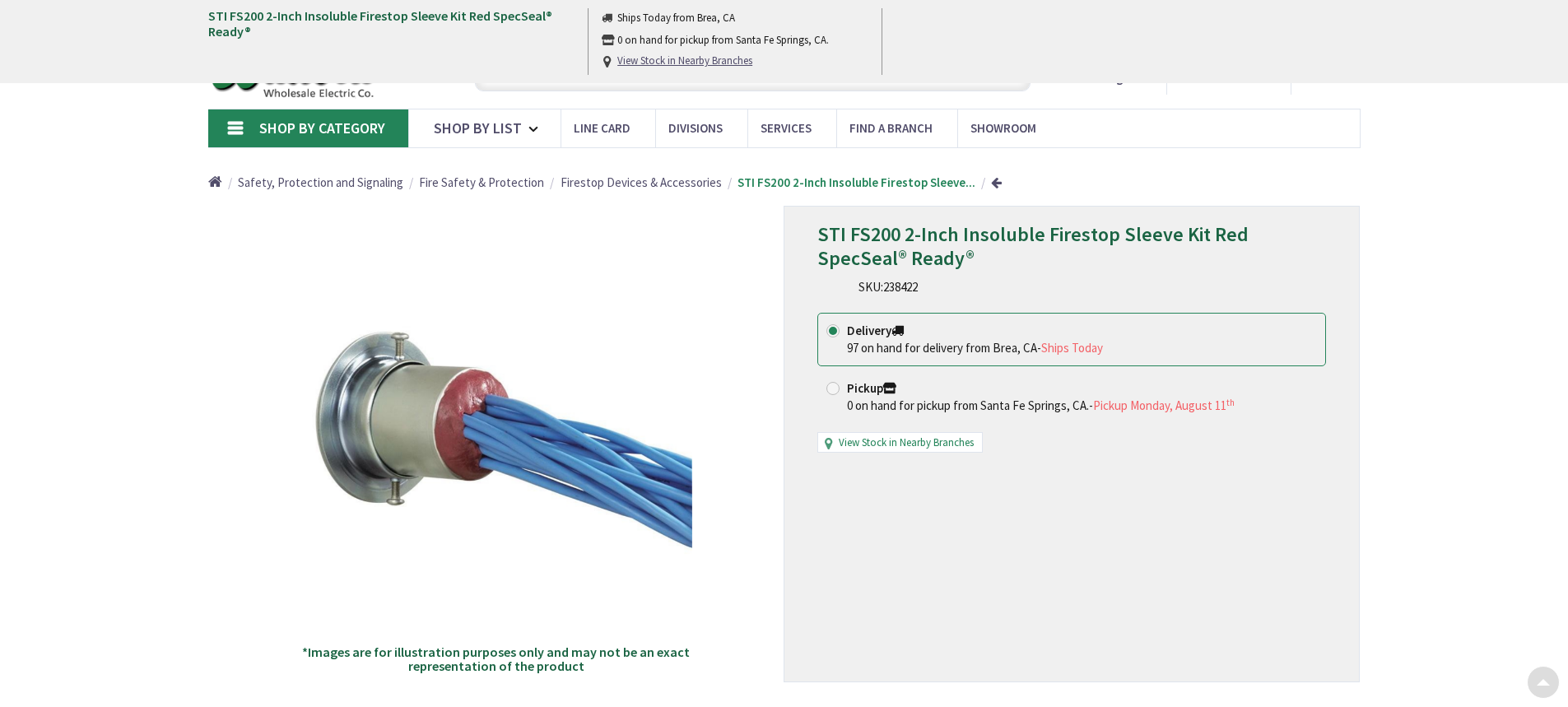 scroll, scrollTop: 905, scrollLeft: 0, axis: vertical 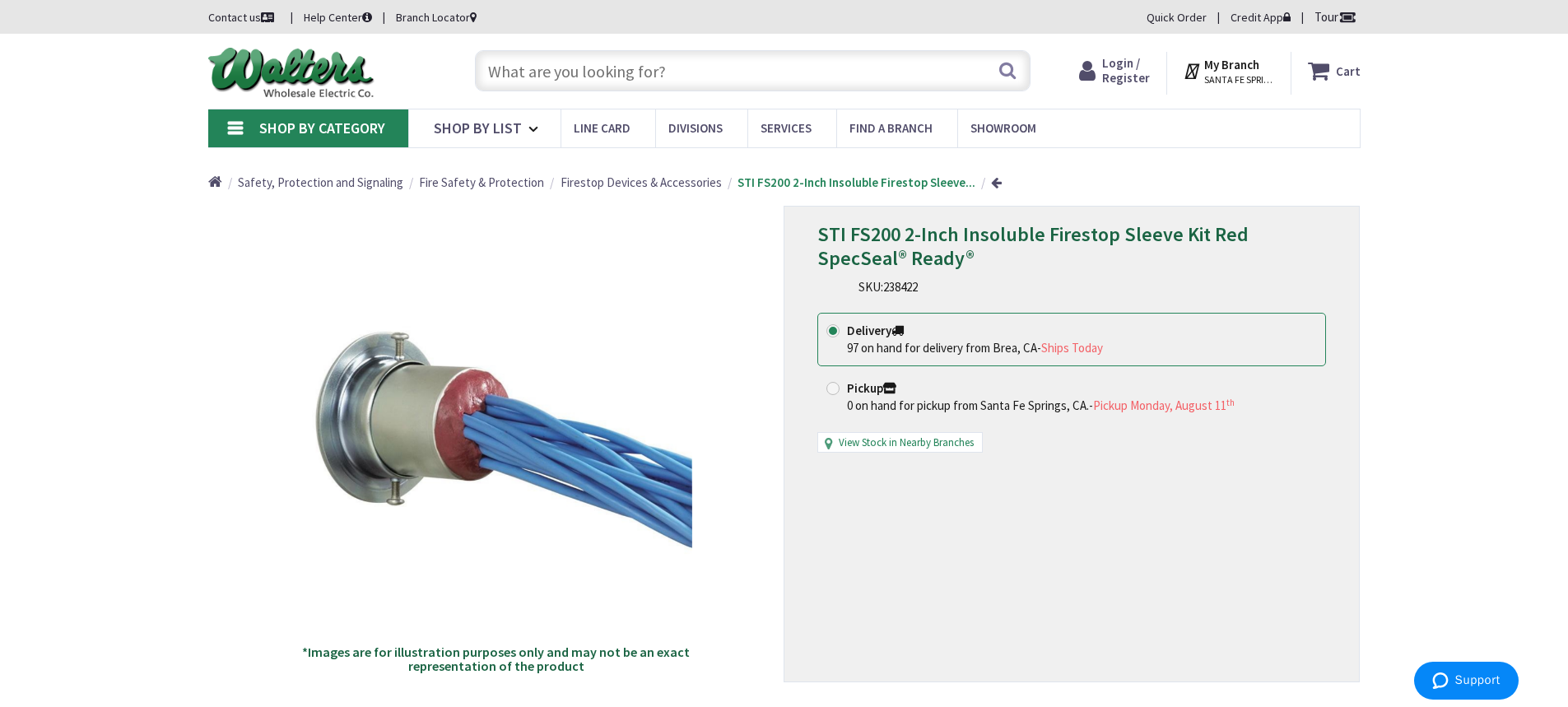 drag, startPoint x: 597, startPoint y: 73, endPoint x: 561, endPoint y: 50, distance: 42.720019 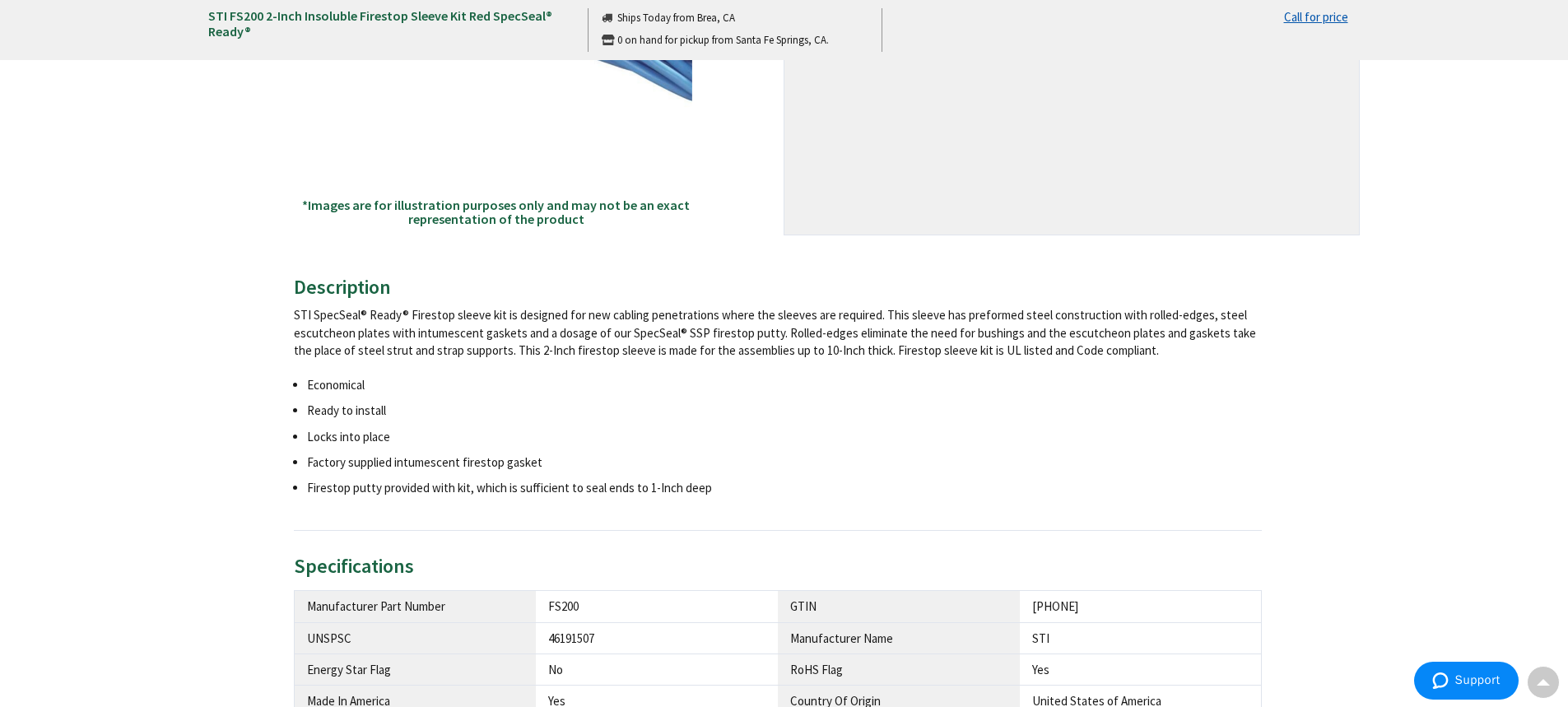 scroll, scrollTop: 165, scrollLeft: 0, axis: vertical 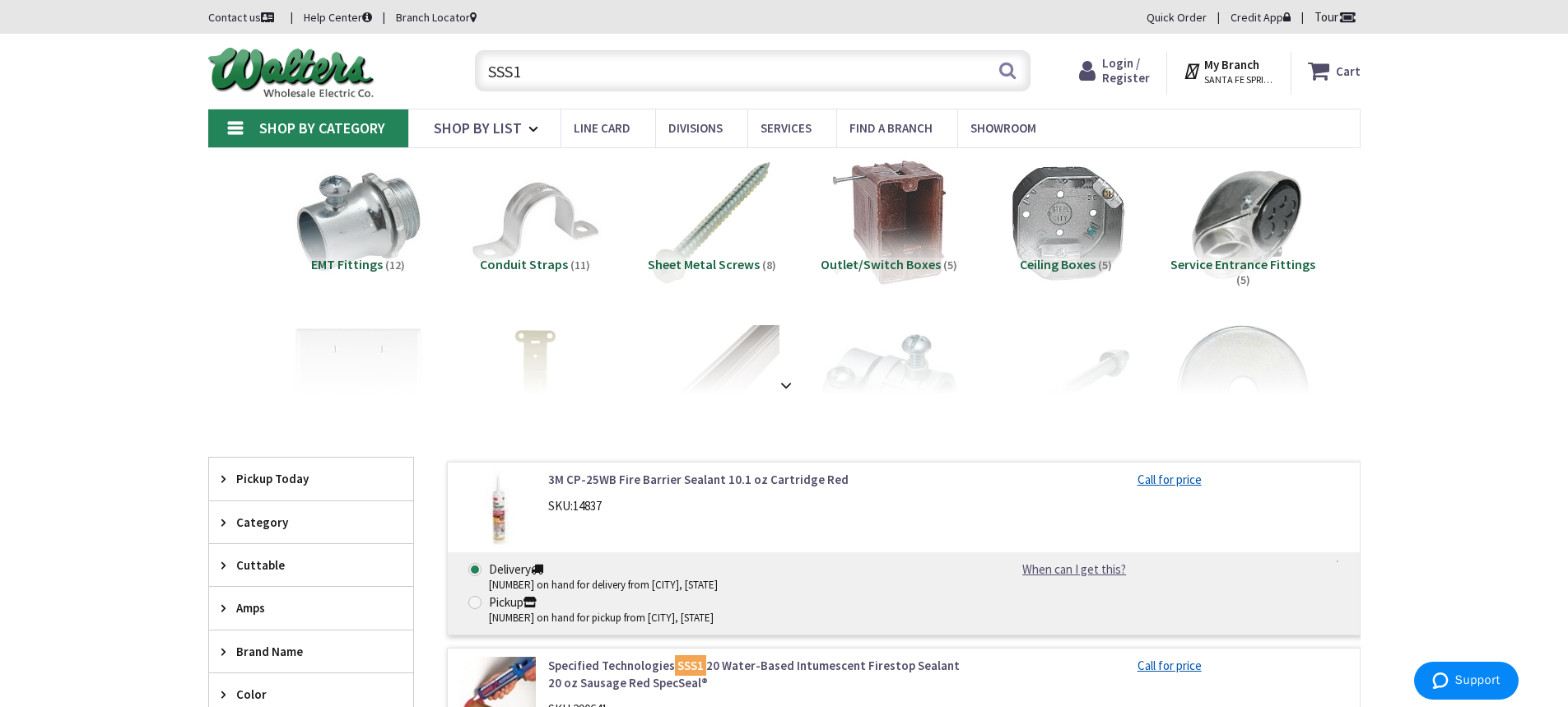 click on "SSS1" at bounding box center (752, 71) 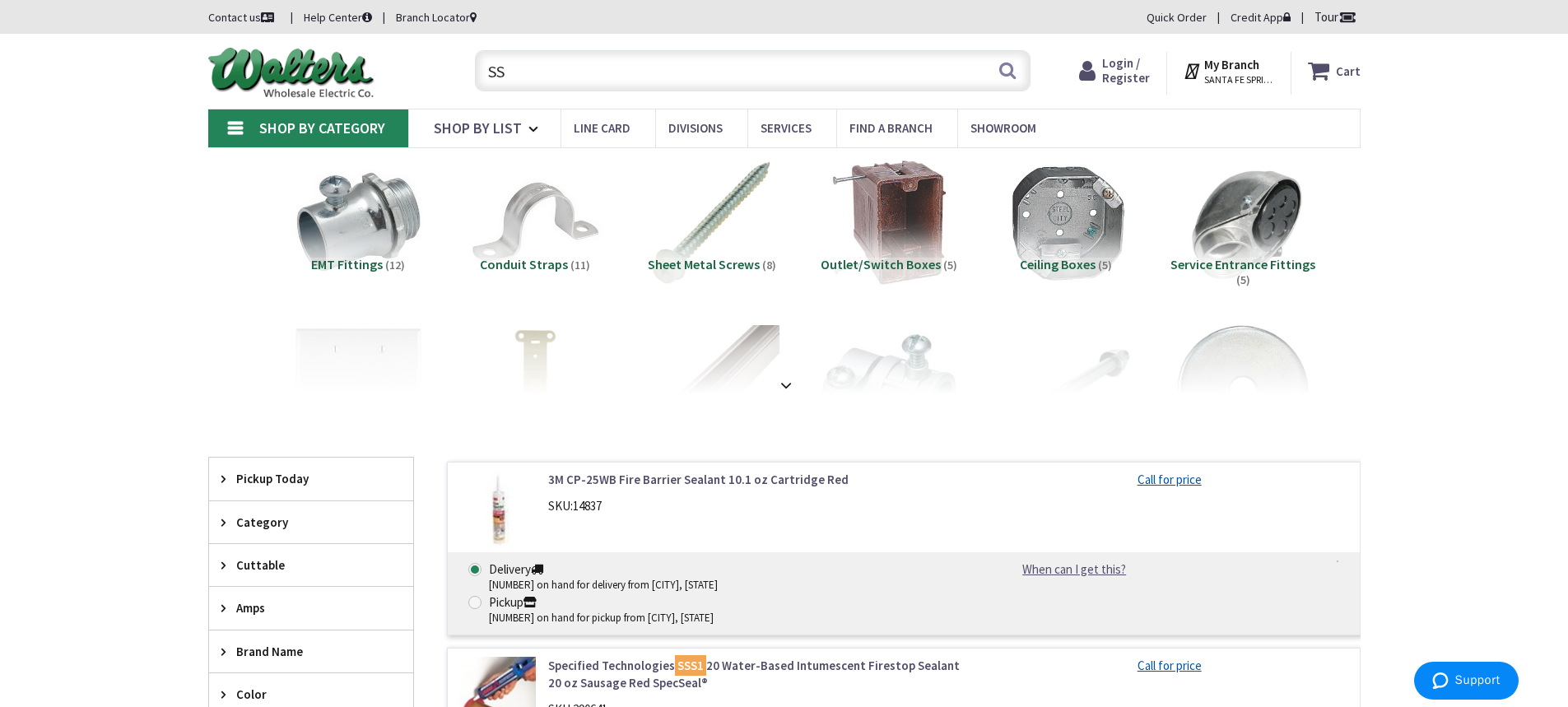 type on "S" 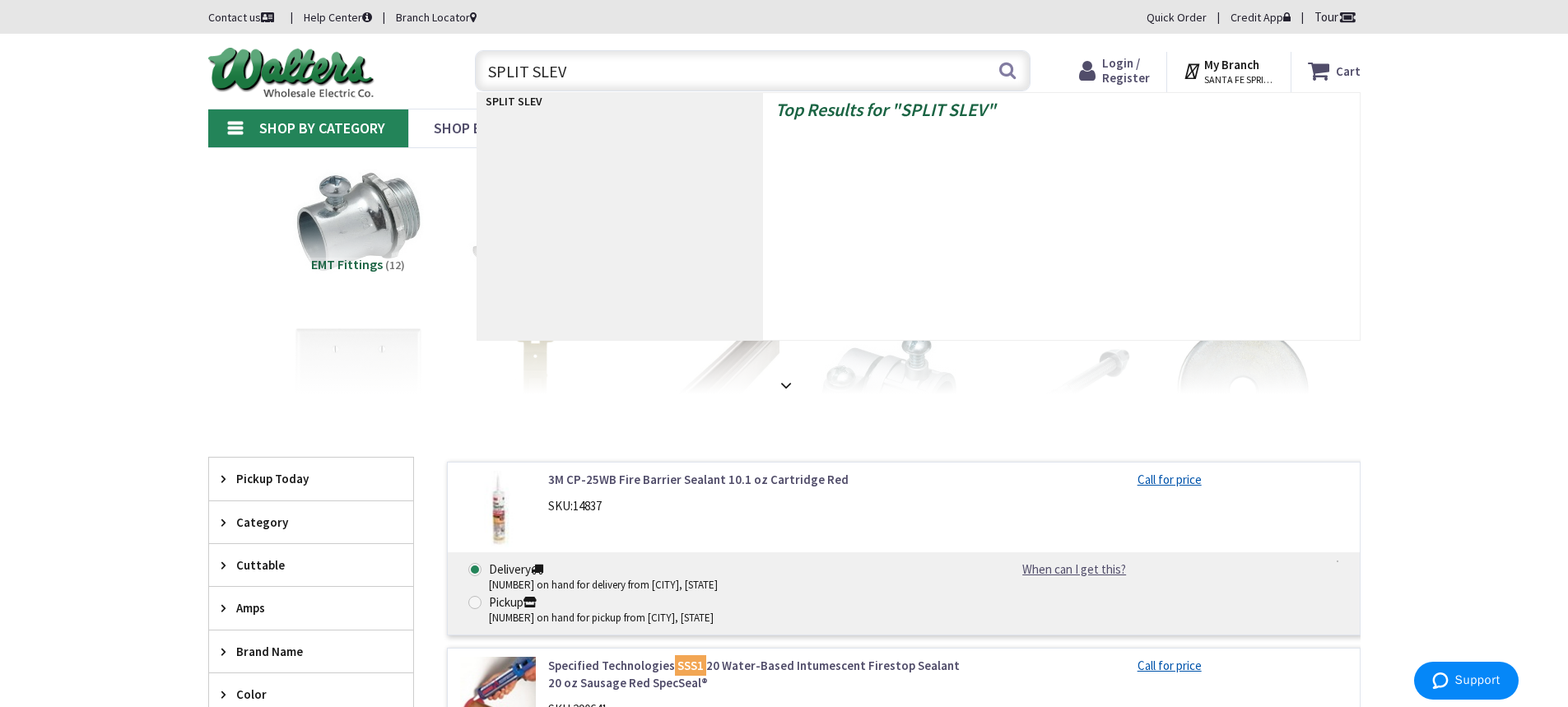 type on "SPLIT SLEVE" 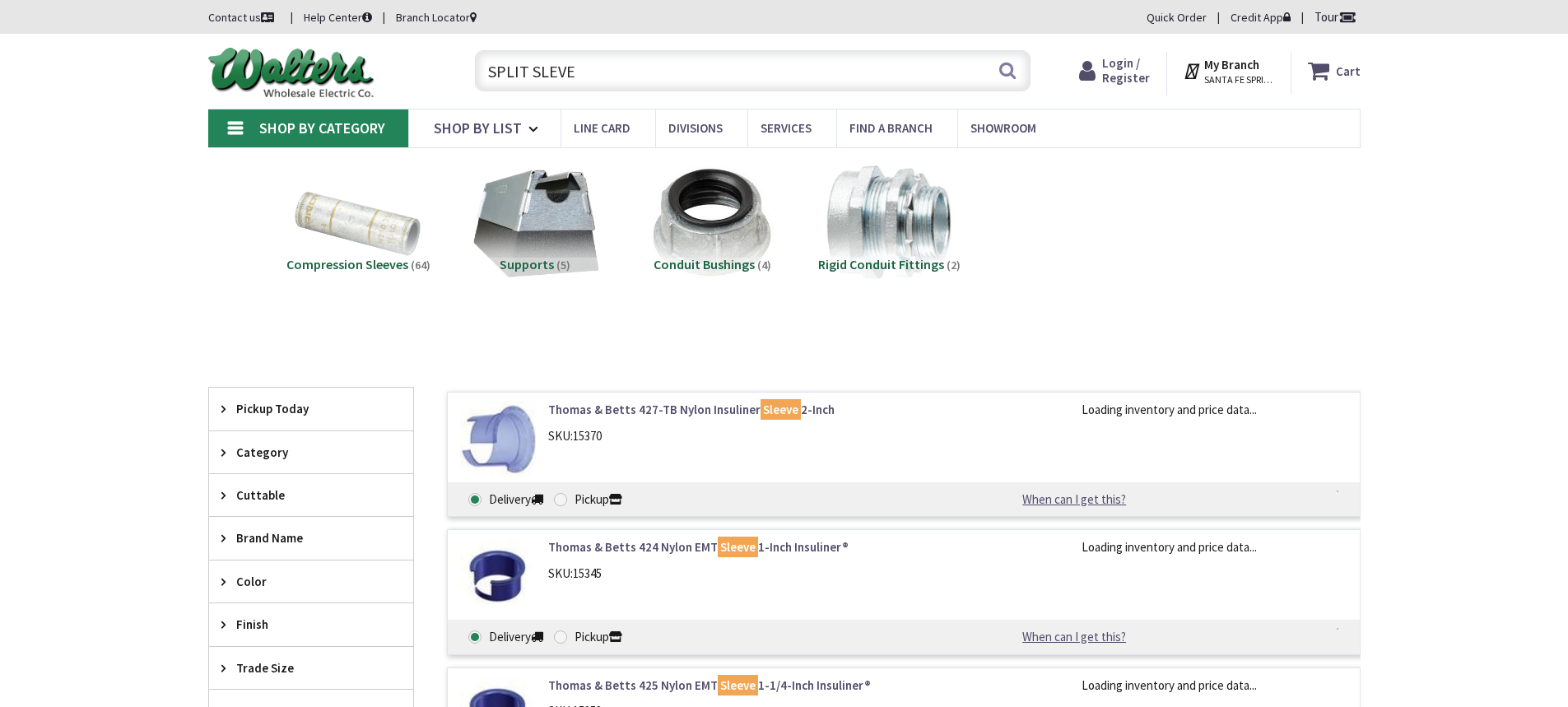 scroll, scrollTop: 0, scrollLeft: 0, axis: both 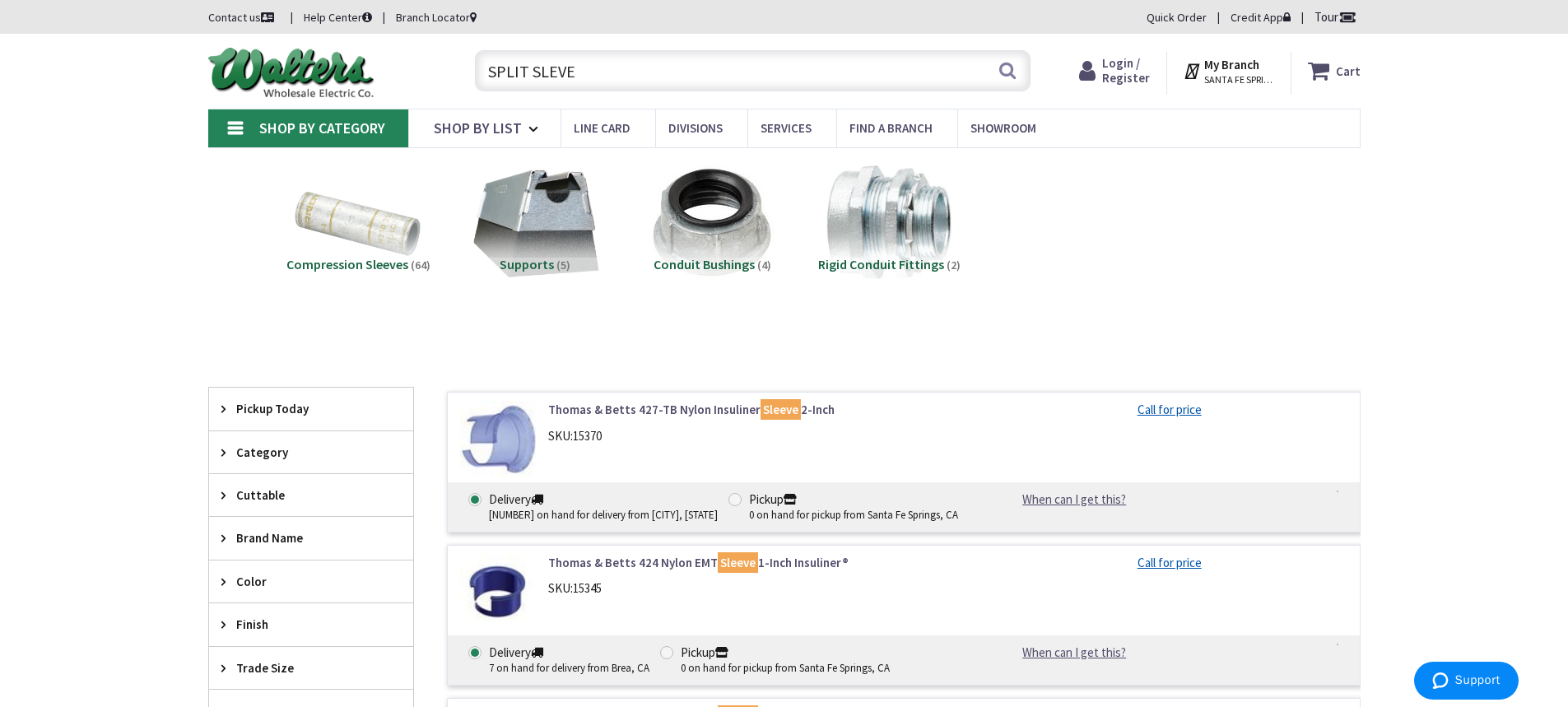 drag, startPoint x: 586, startPoint y: 73, endPoint x: 319, endPoint y: 67, distance: 267.06741 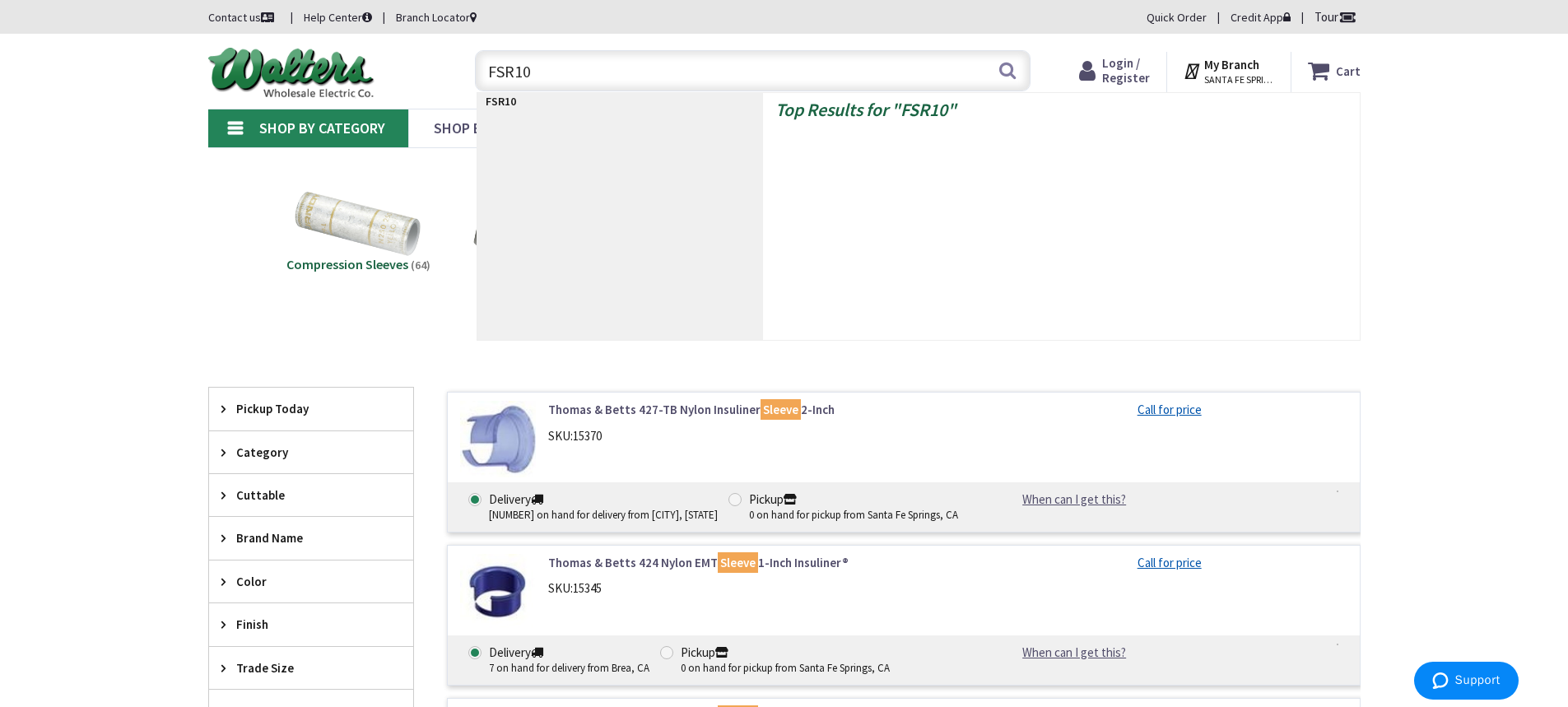 type on "FSR100" 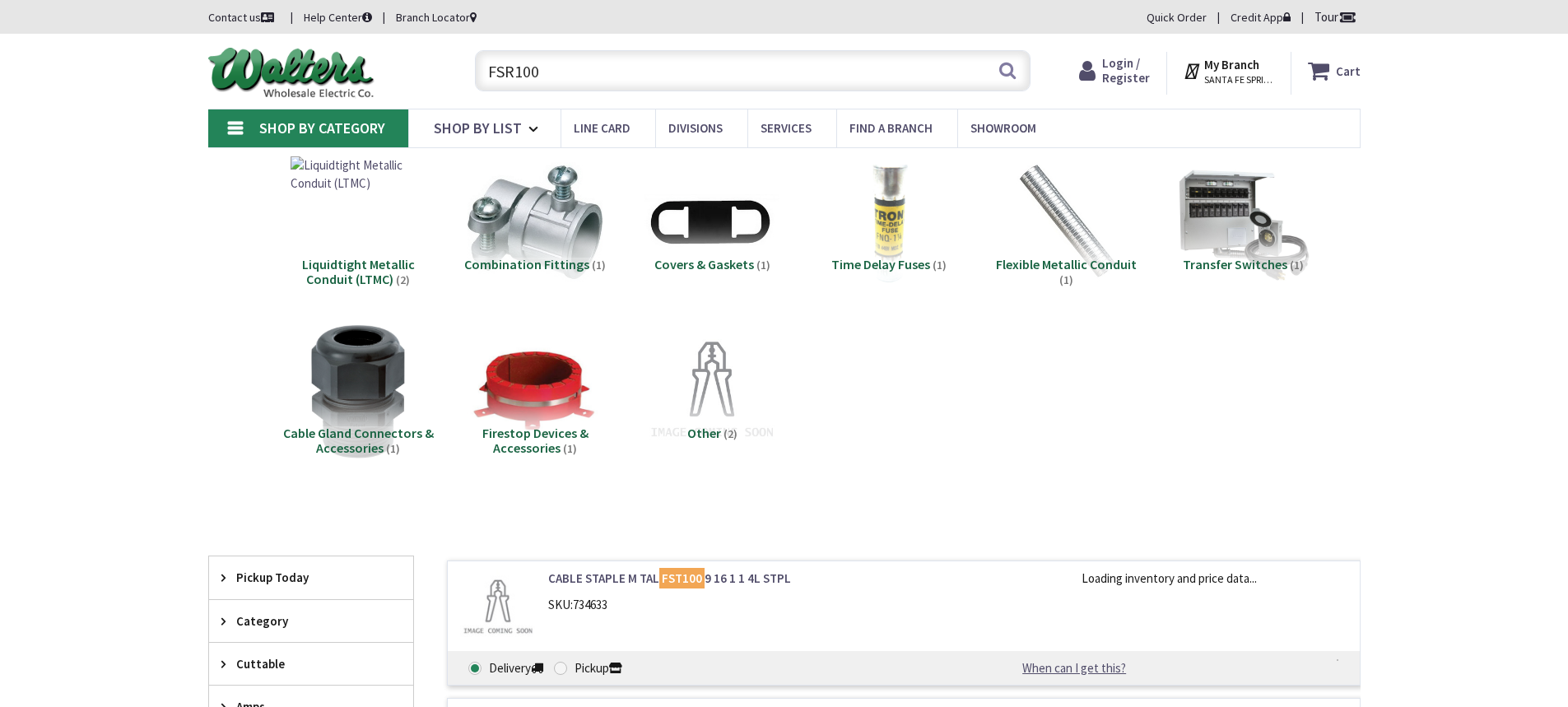 scroll, scrollTop: 0, scrollLeft: 0, axis: both 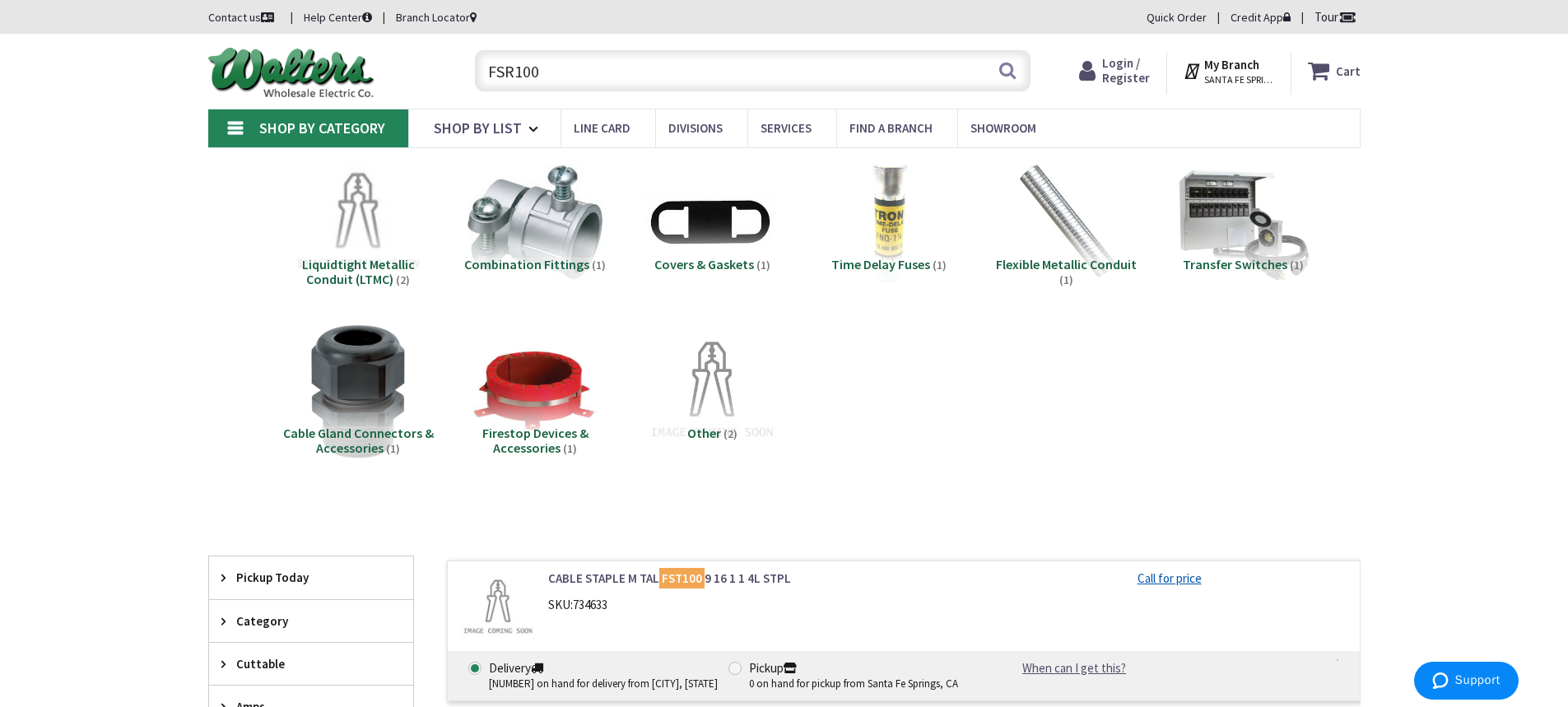 drag, startPoint x: 513, startPoint y: 67, endPoint x: 333, endPoint y: 60, distance: 180.13606 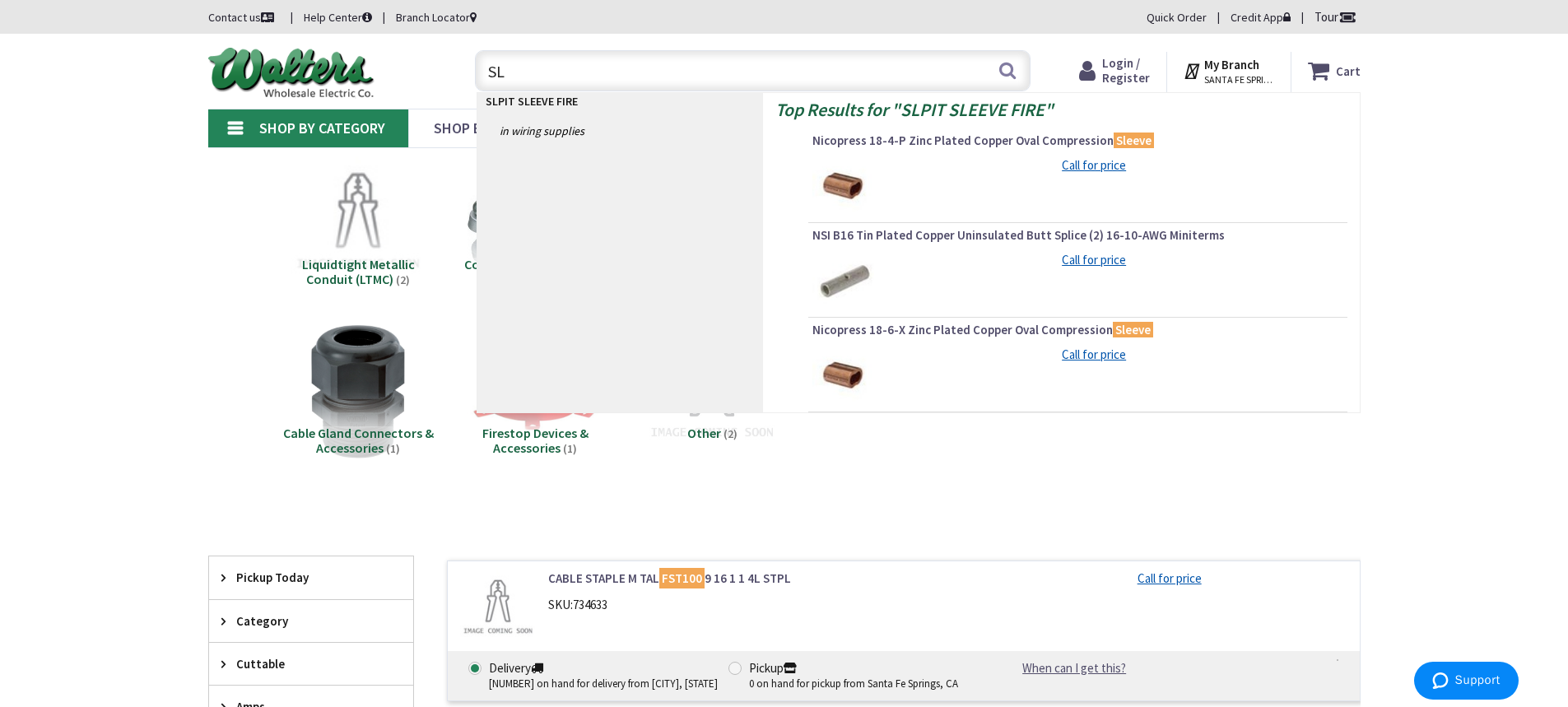 type on "S" 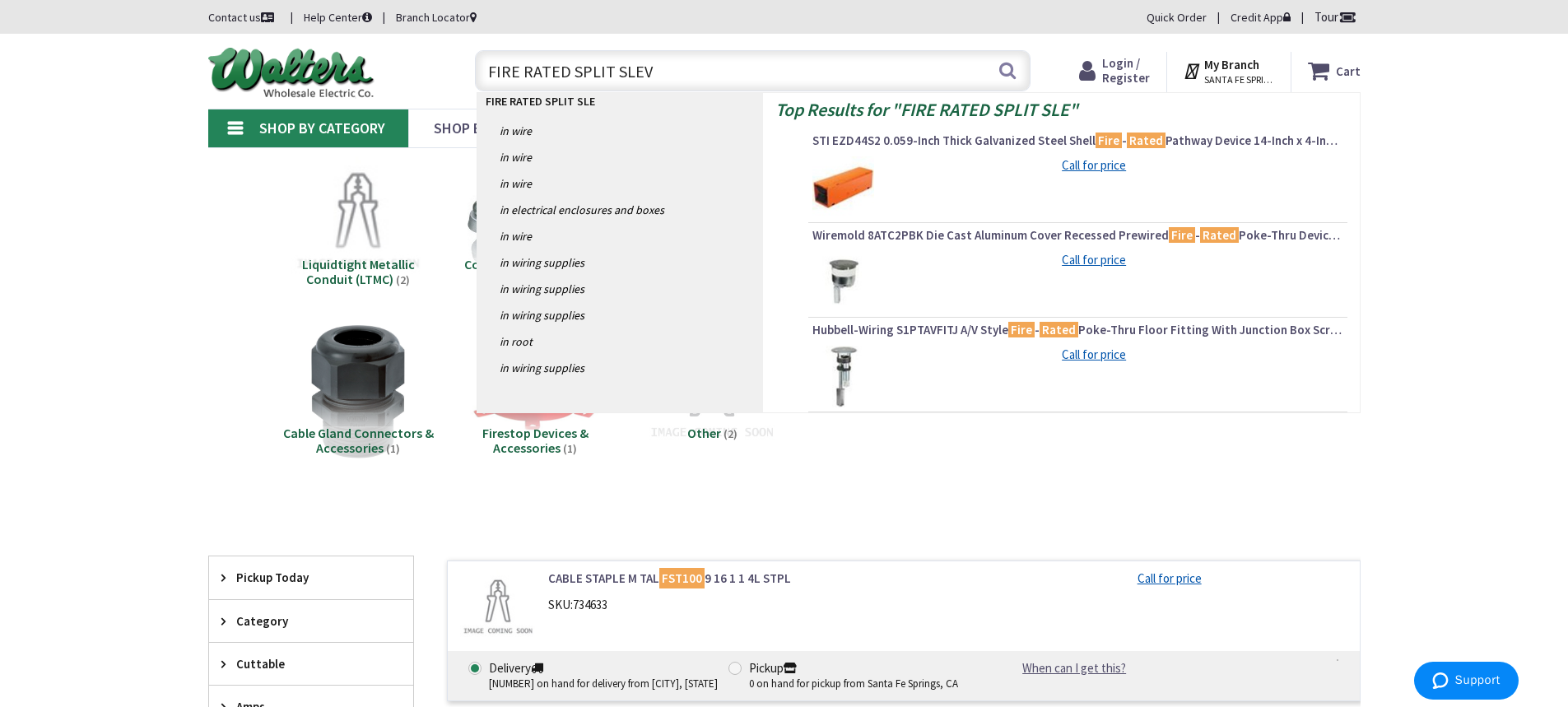 type on "FIRE RATED SPLIT SLEVE" 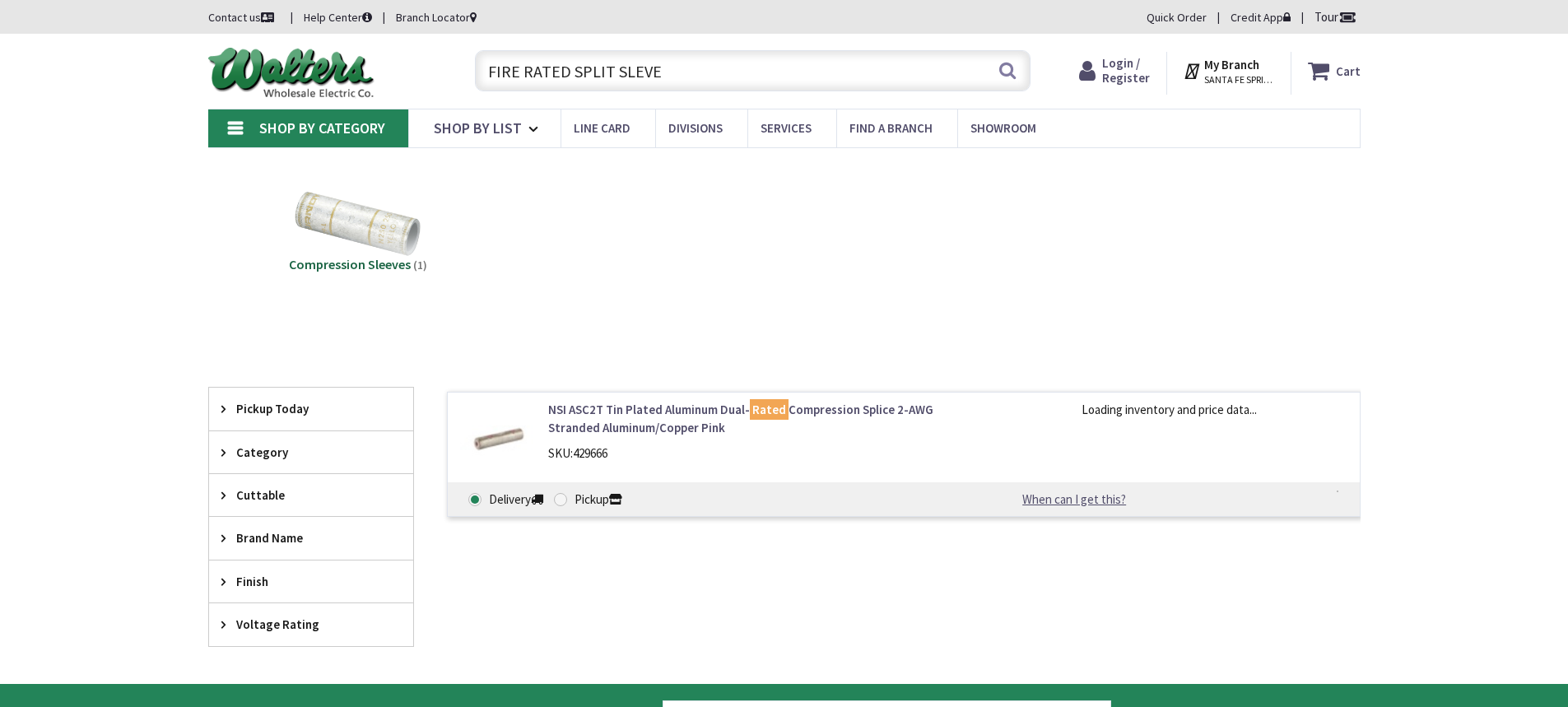scroll, scrollTop: 0, scrollLeft: 0, axis: both 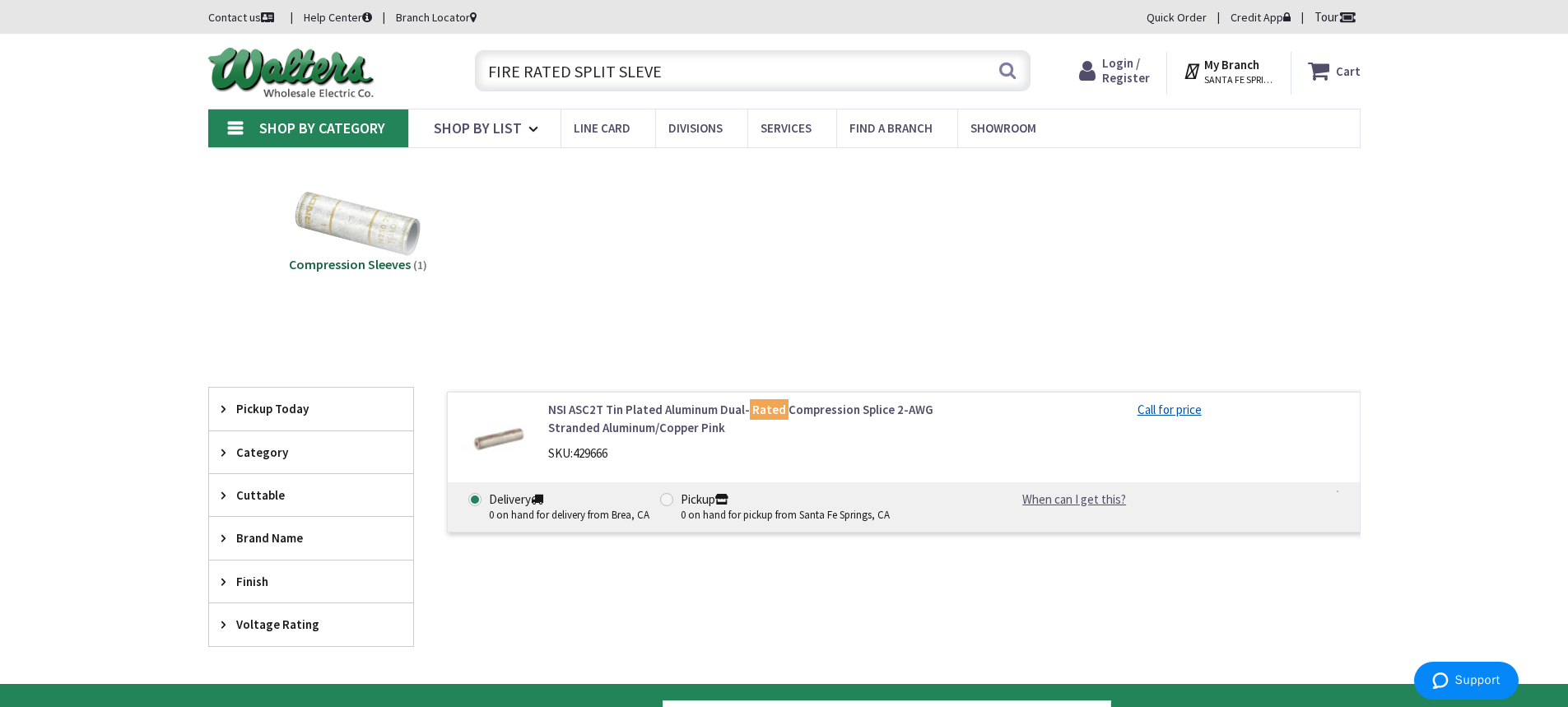 click on "FIRE RATED SPLIT SLEVE" at bounding box center [752, 71] 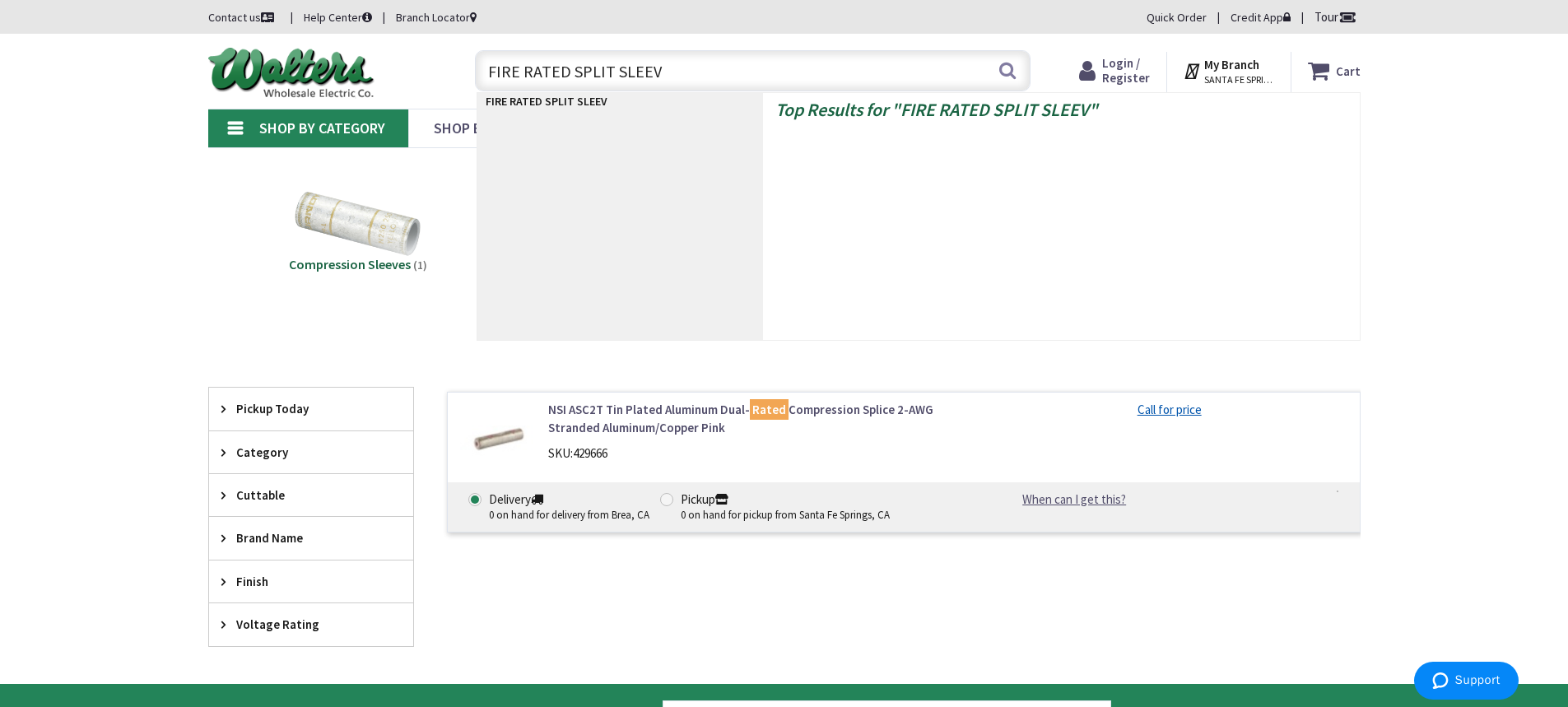 type on "FIRE RATED SPLIT SLEEVE" 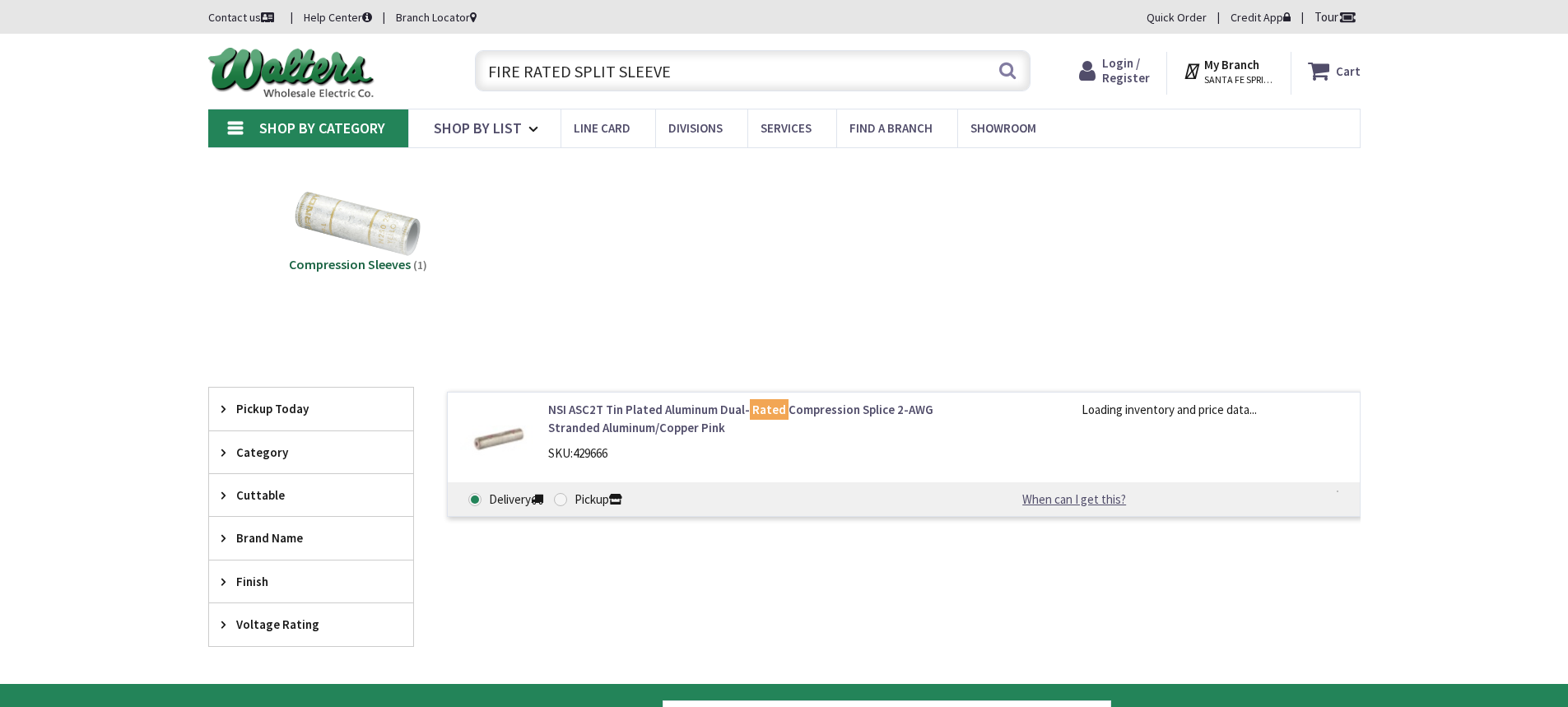 scroll, scrollTop: 0, scrollLeft: 0, axis: both 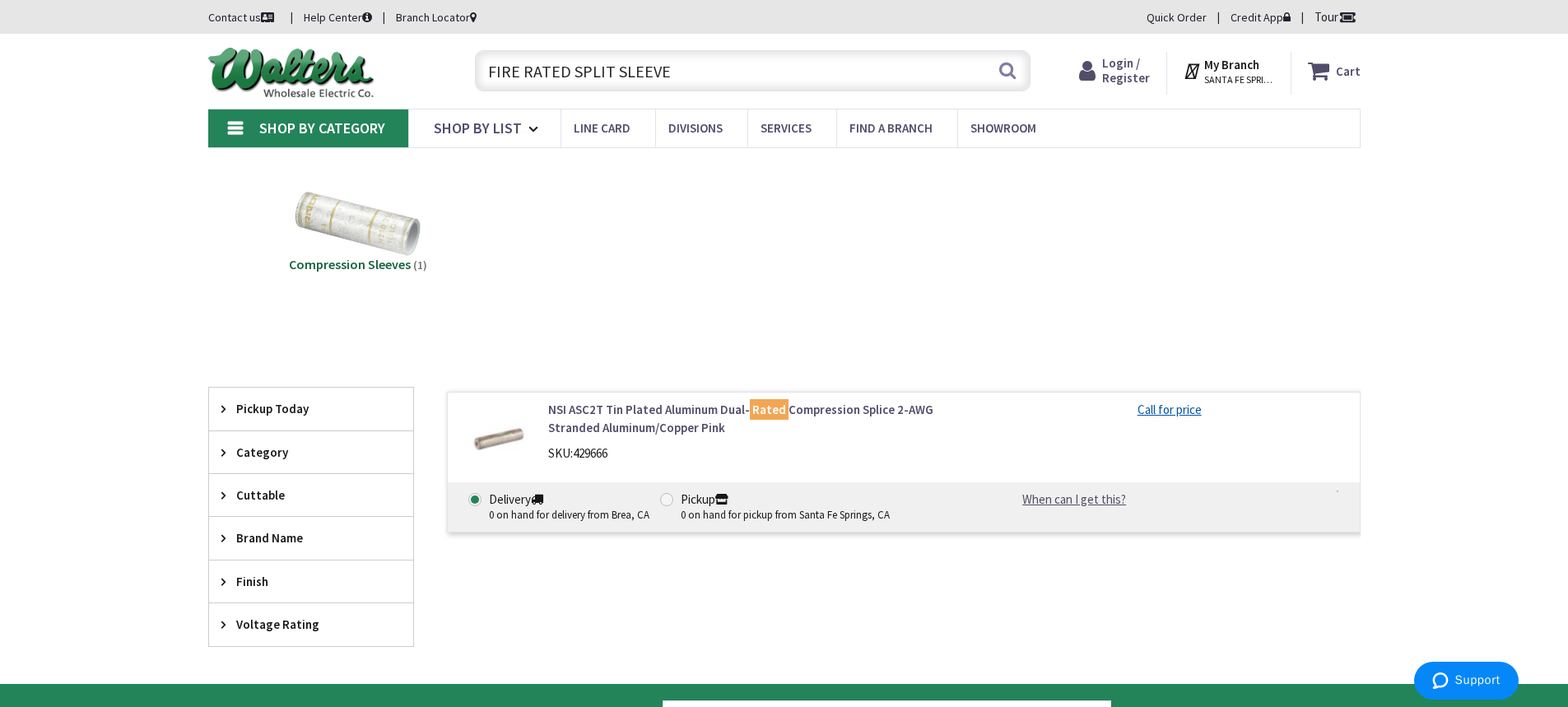 click on "NSI ASC2T Tin Plated Aluminum Dual- Rated  Compression Splice 2-AWG Stranded Aluminum/Copper Pink" at bounding box center (757, 418) 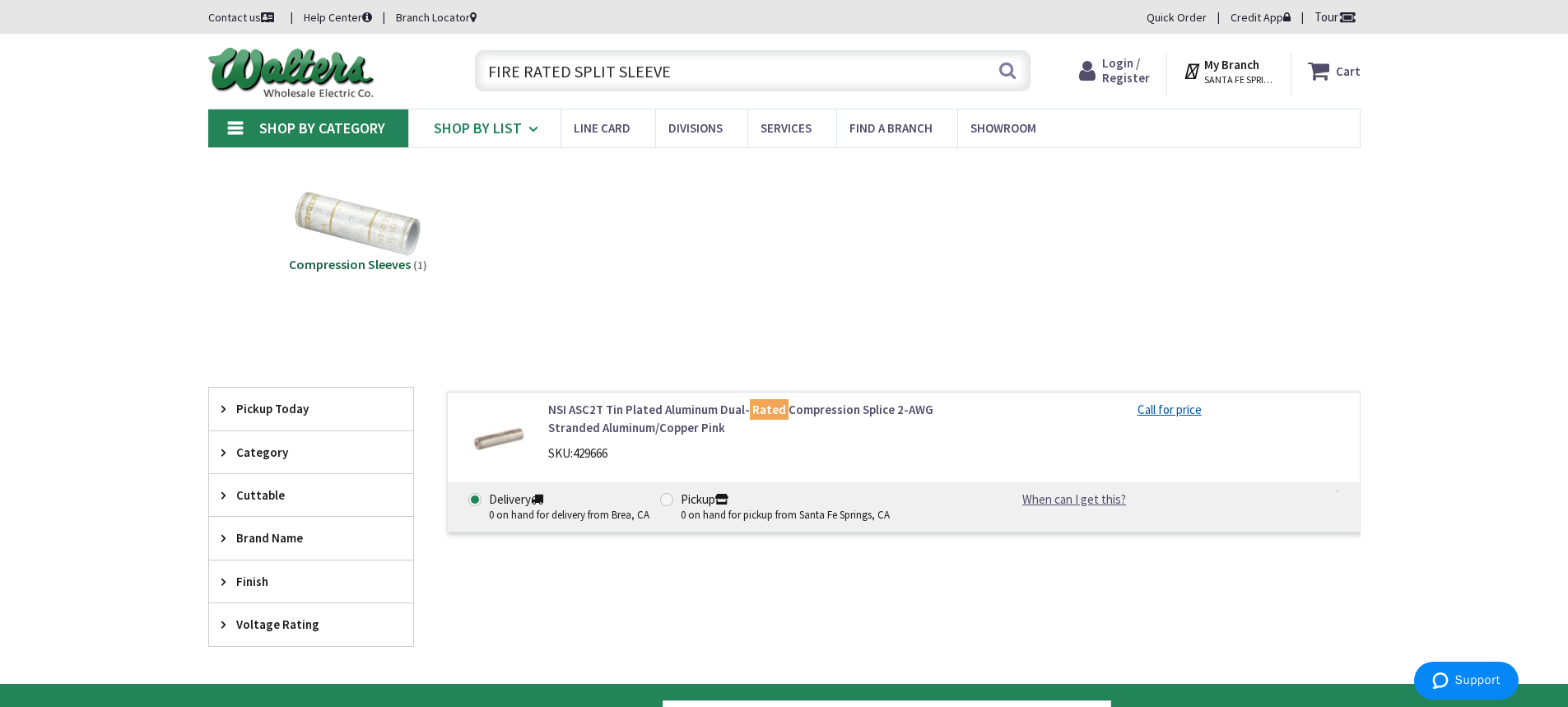 click on "Shop By List" at bounding box center (477, 128) 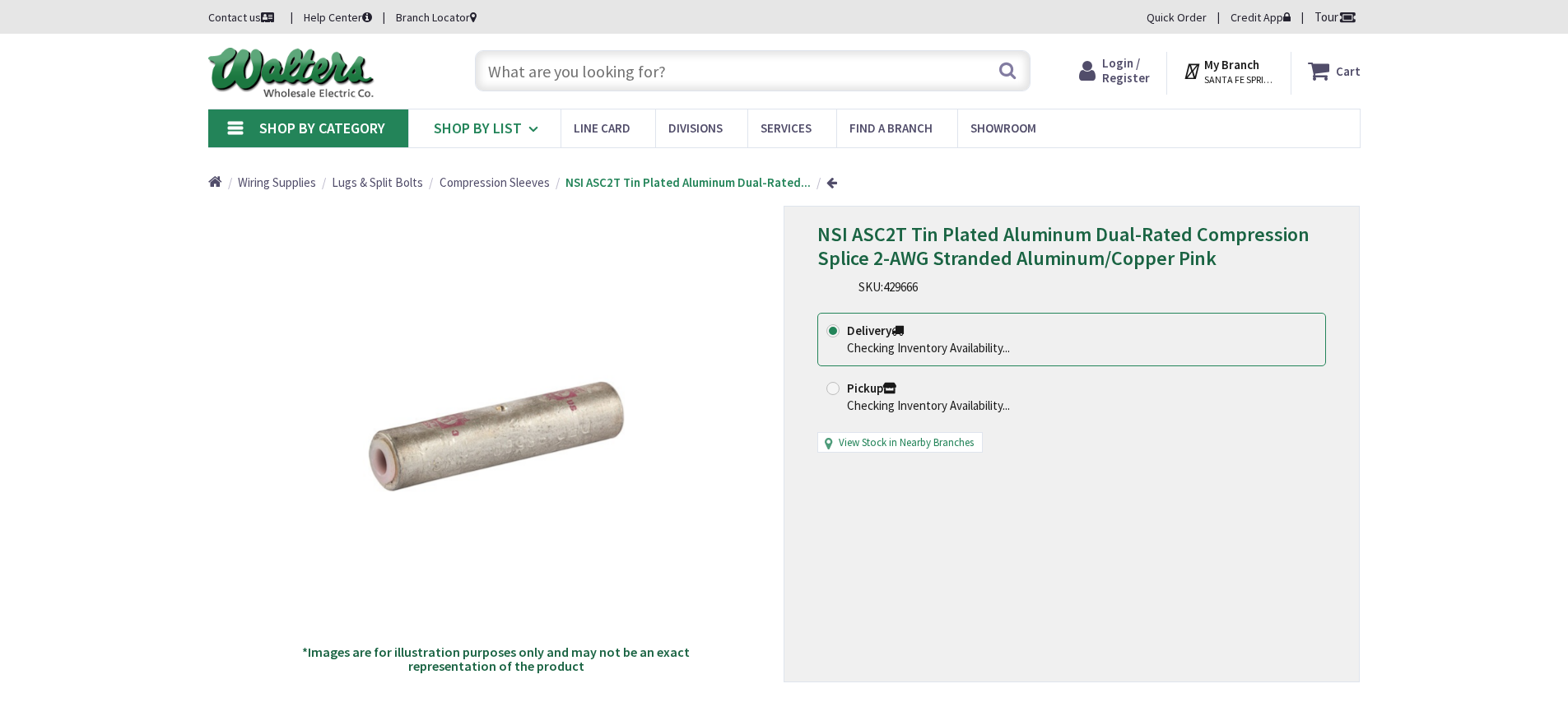 scroll, scrollTop: 0, scrollLeft: 0, axis: both 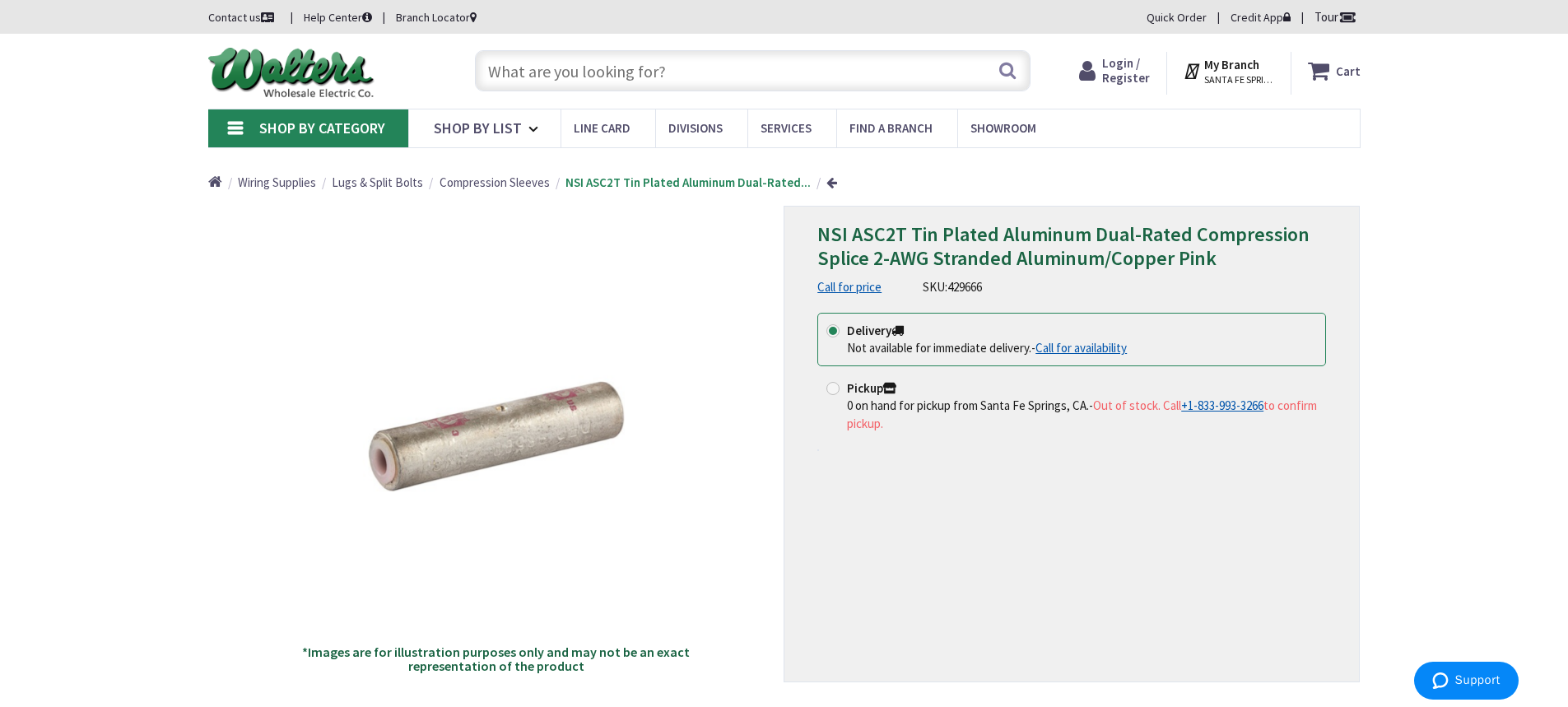click on "Shop By Category" at bounding box center (322, 128) 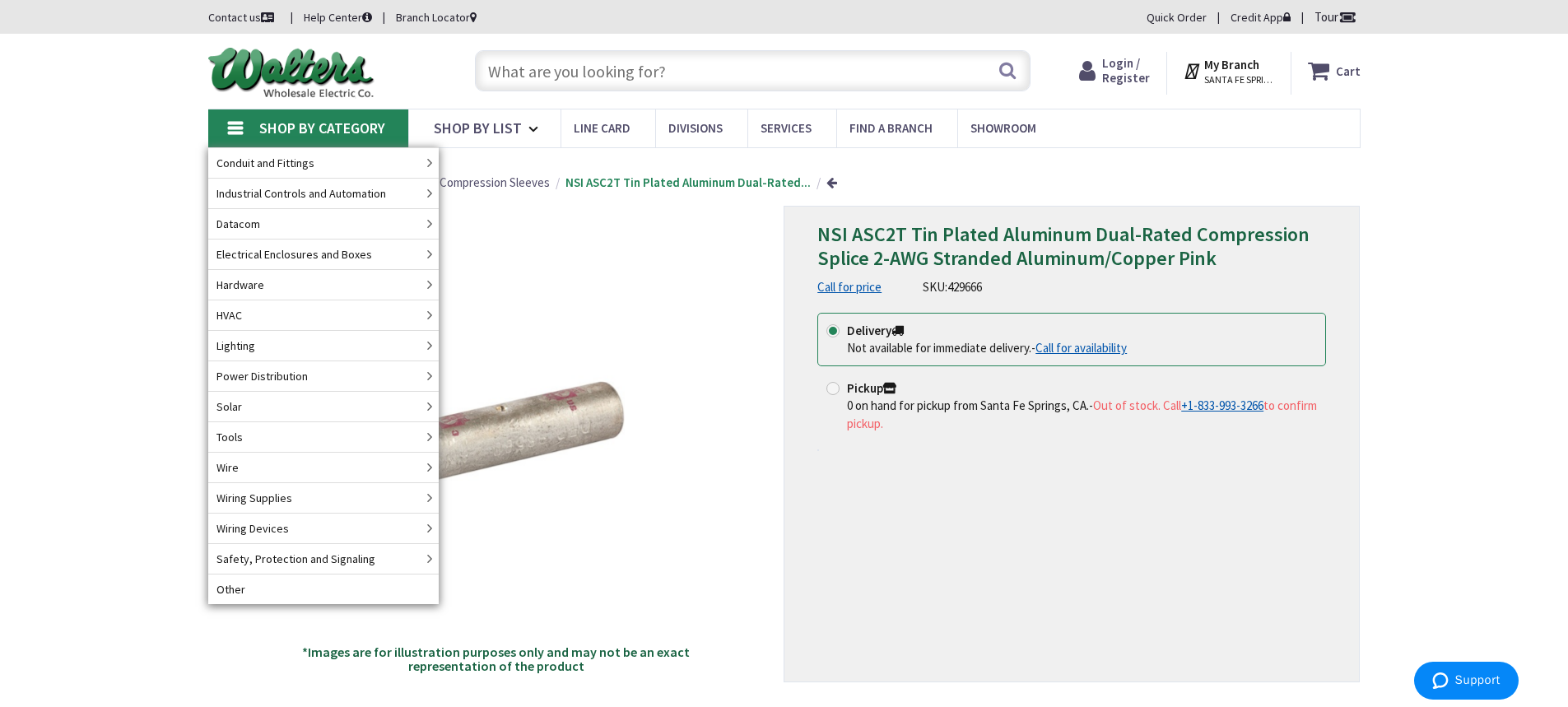 click at bounding box center [752, 71] 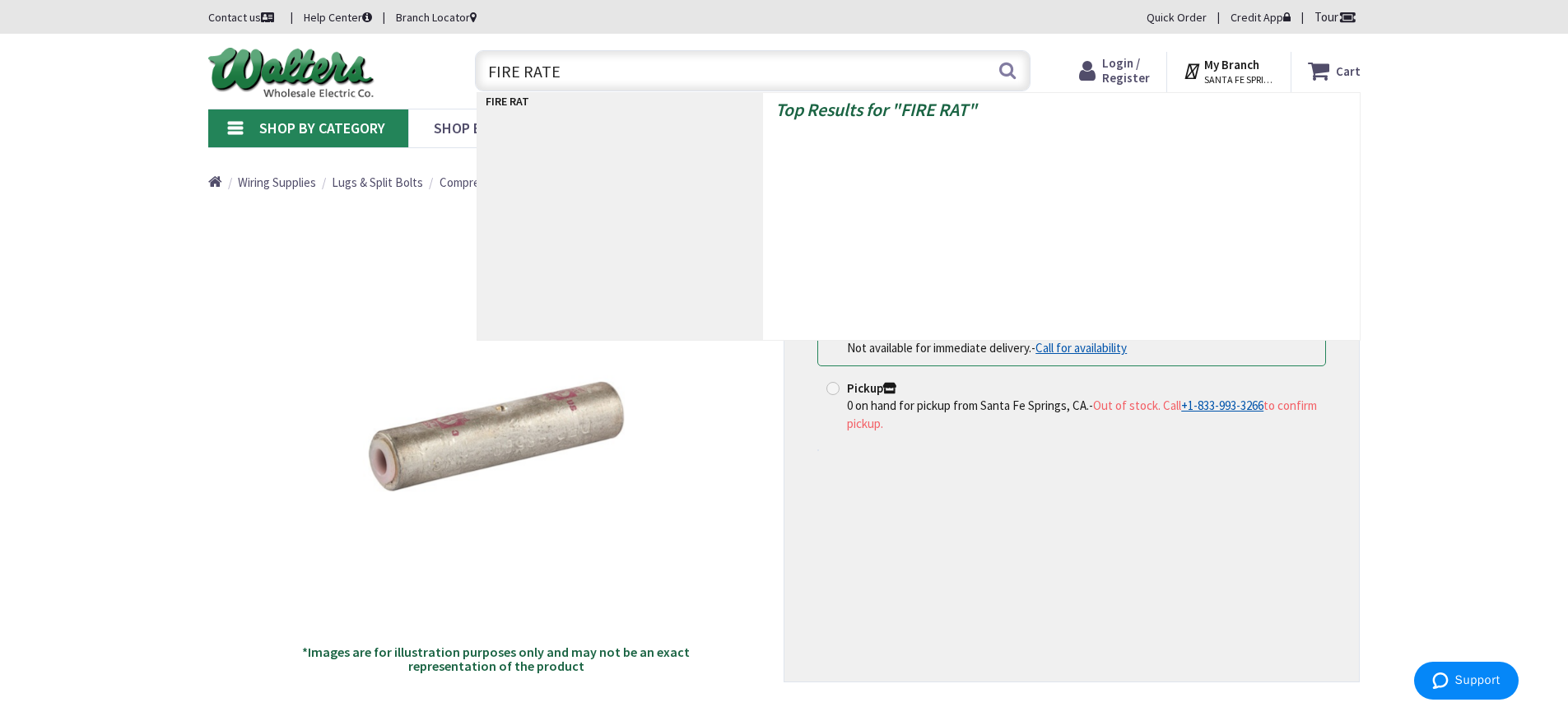 type on "FIRE RATED" 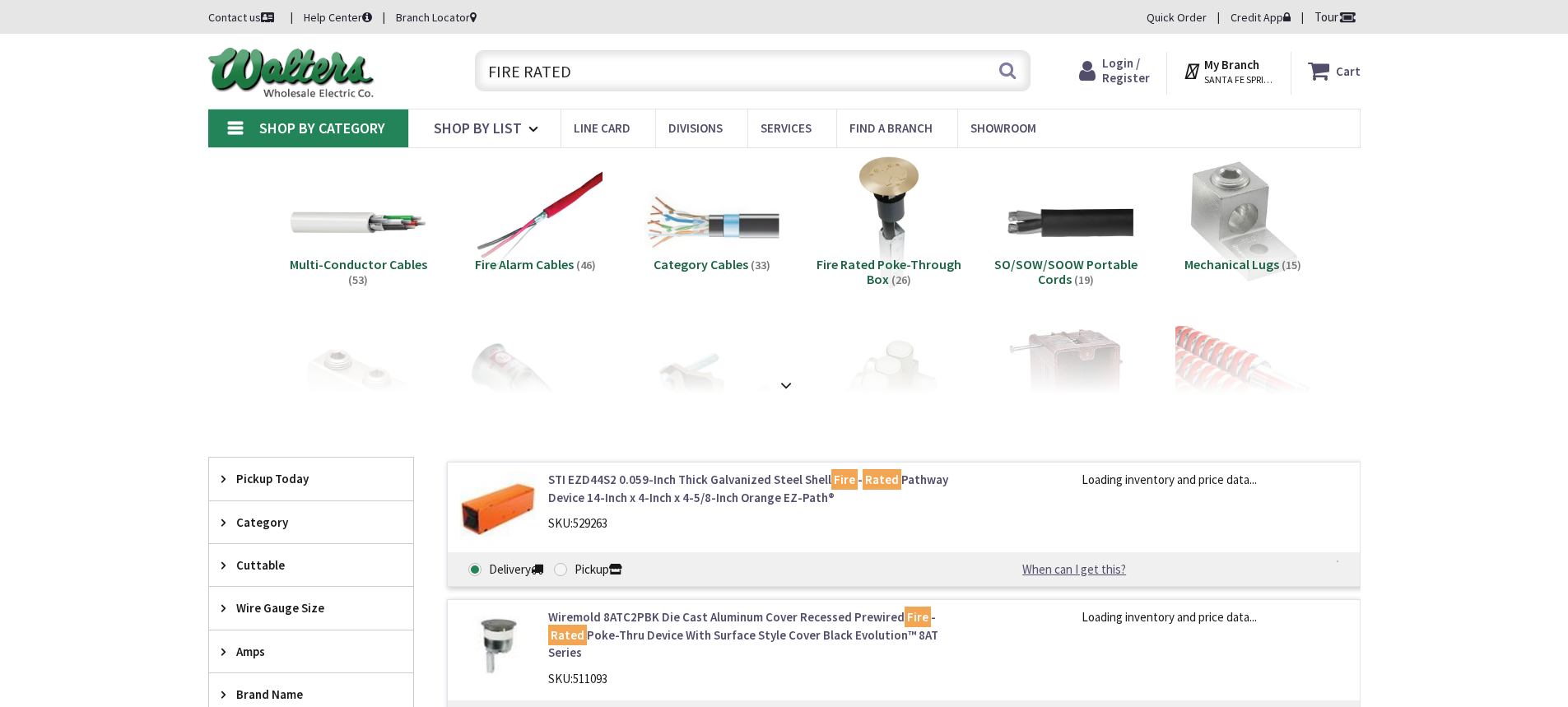 scroll, scrollTop: 0, scrollLeft: 0, axis: both 